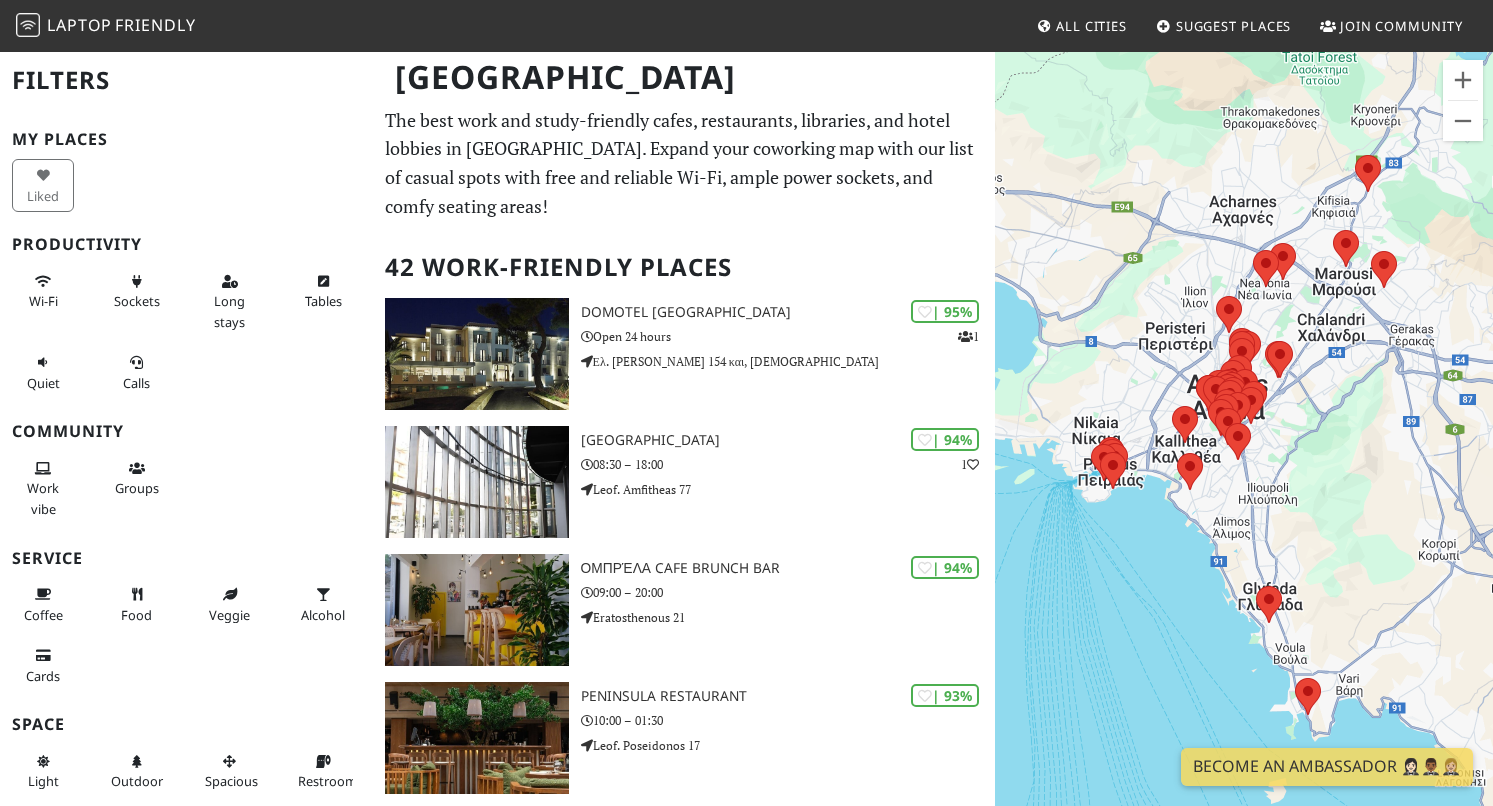 scroll, scrollTop: 0, scrollLeft: 0, axis: both 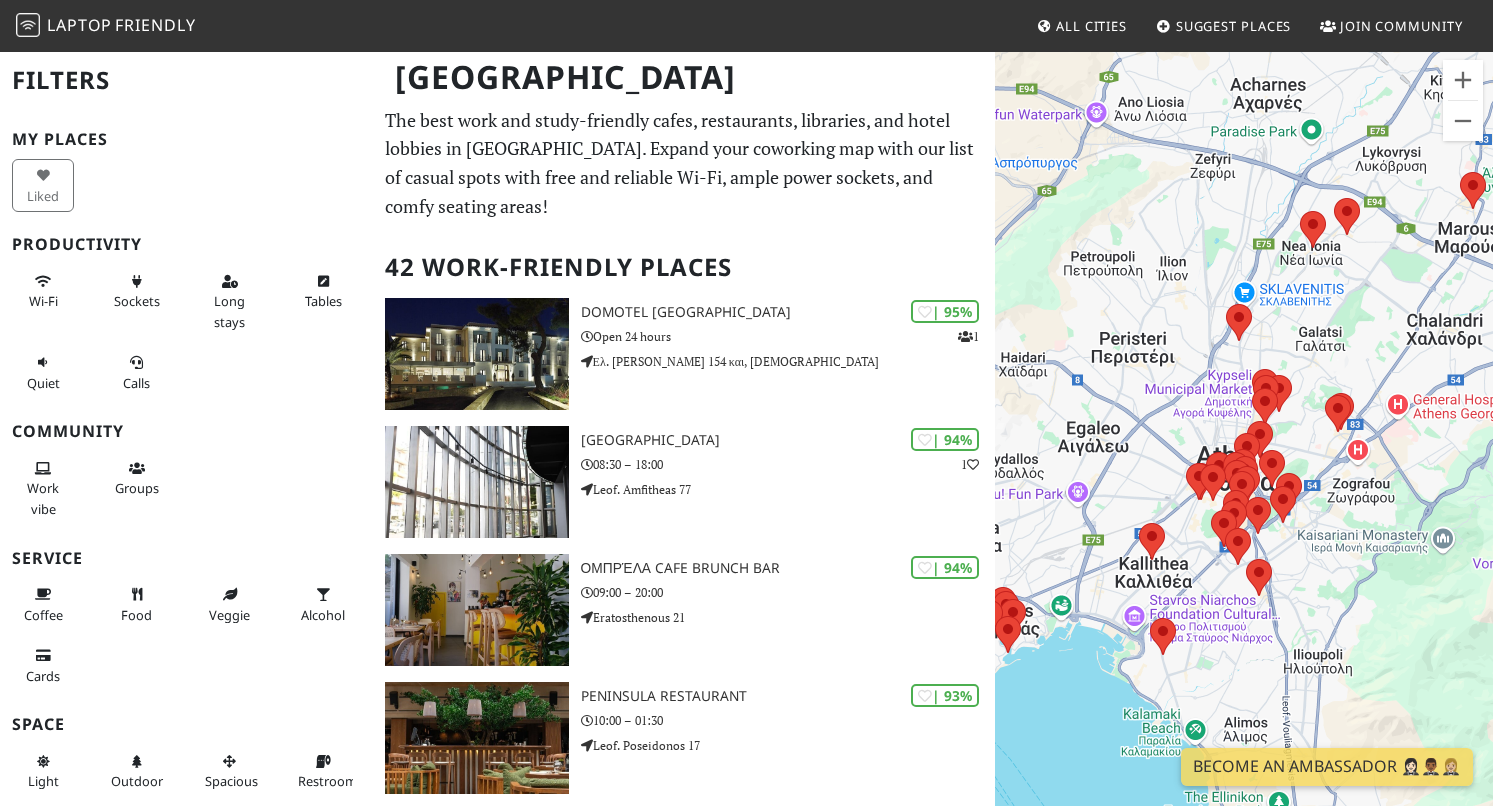 drag, startPoint x: 1249, startPoint y: 503, endPoint x: 1410, endPoint y: 503, distance: 161 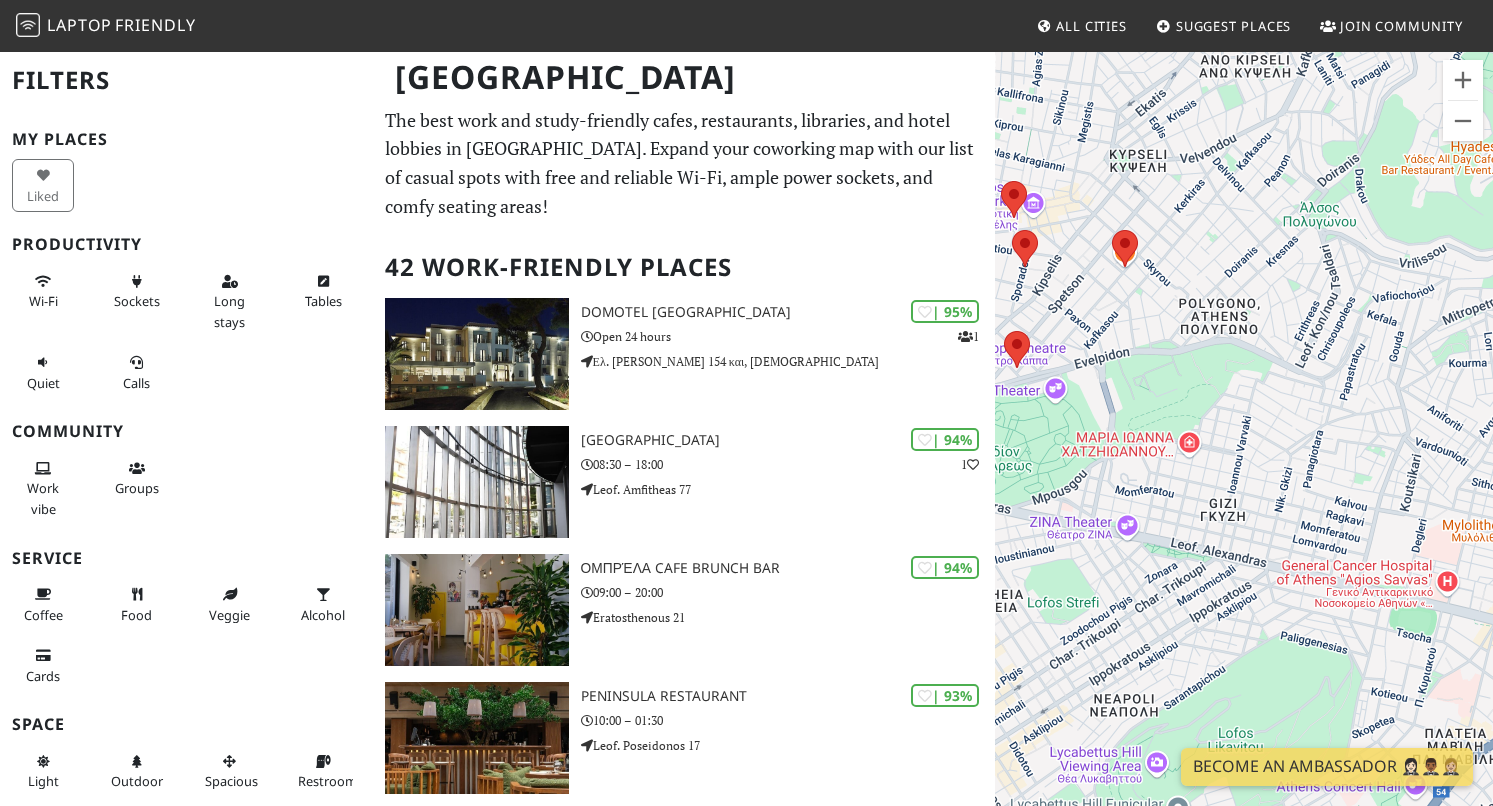 drag, startPoint x: 1253, startPoint y: 632, endPoint x: 1173, endPoint y: 564, distance: 104.99524 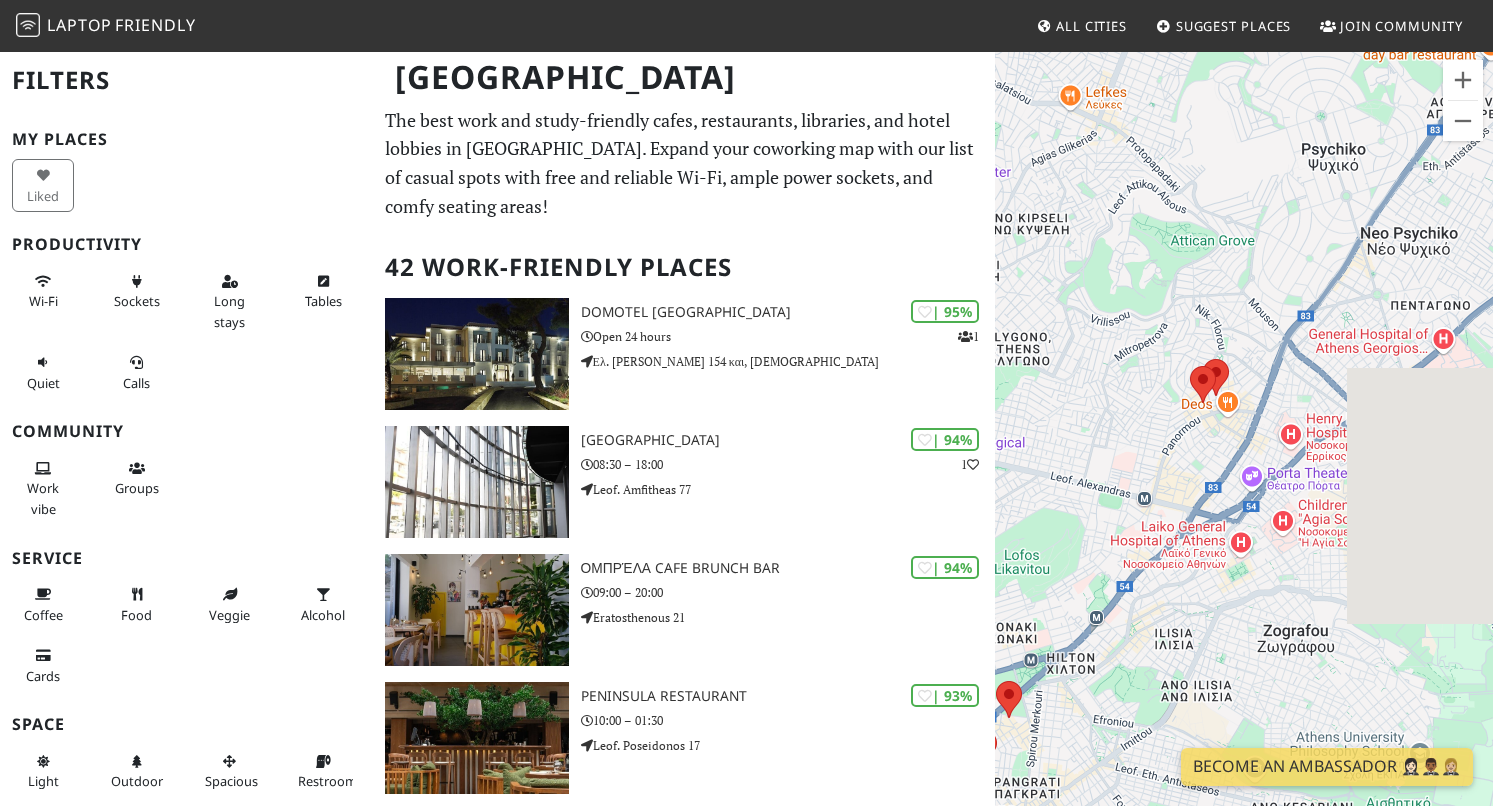 drag, startPoint x: 1308, startPoint y: 578, endPoint x: 1115, endPoint y: 486, distance: 213.80598 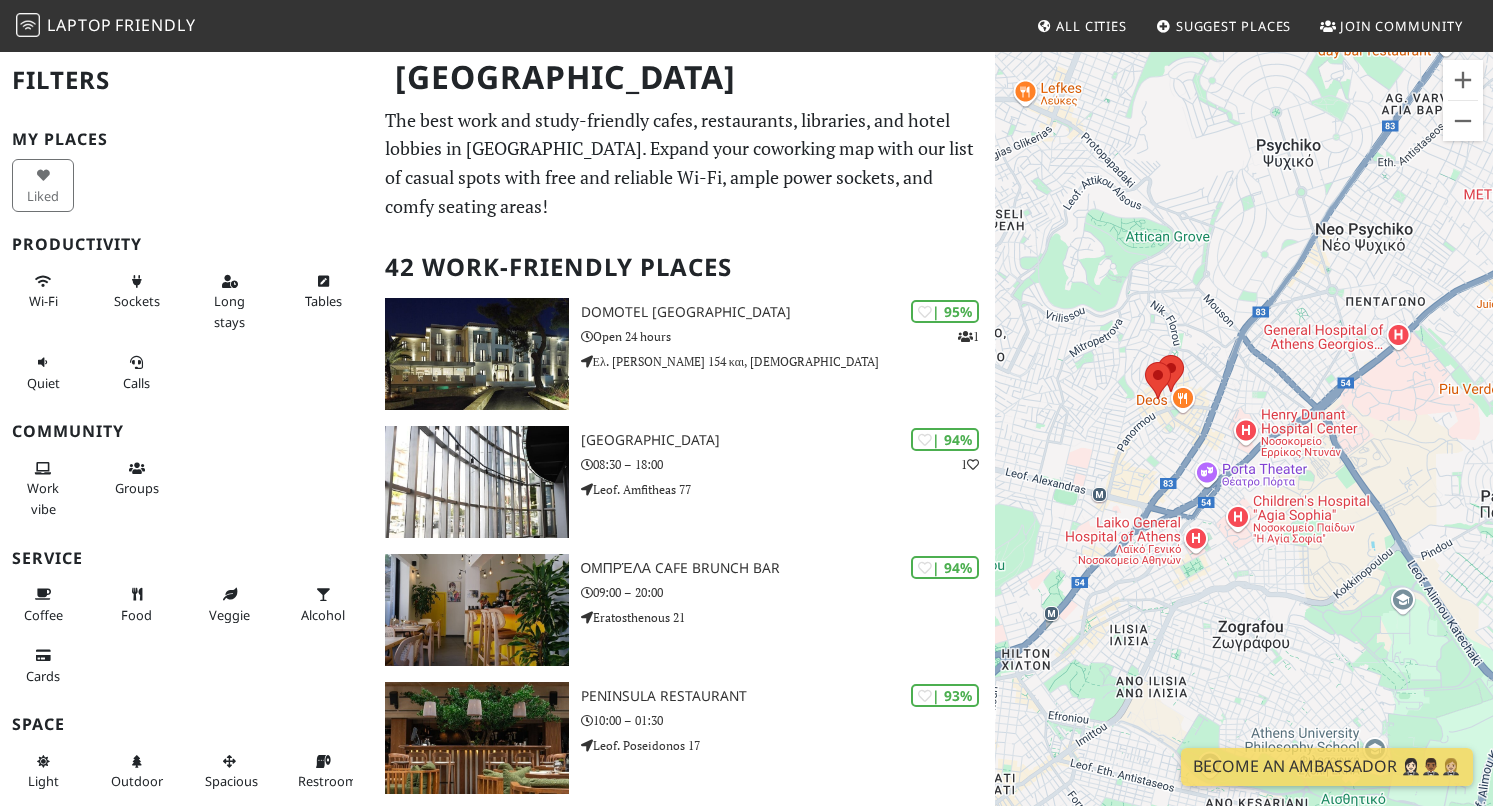drag, startPoint x: 1370, startPoint y: 496, endPoint x: 1335, endPoint y: 496, distance: 35 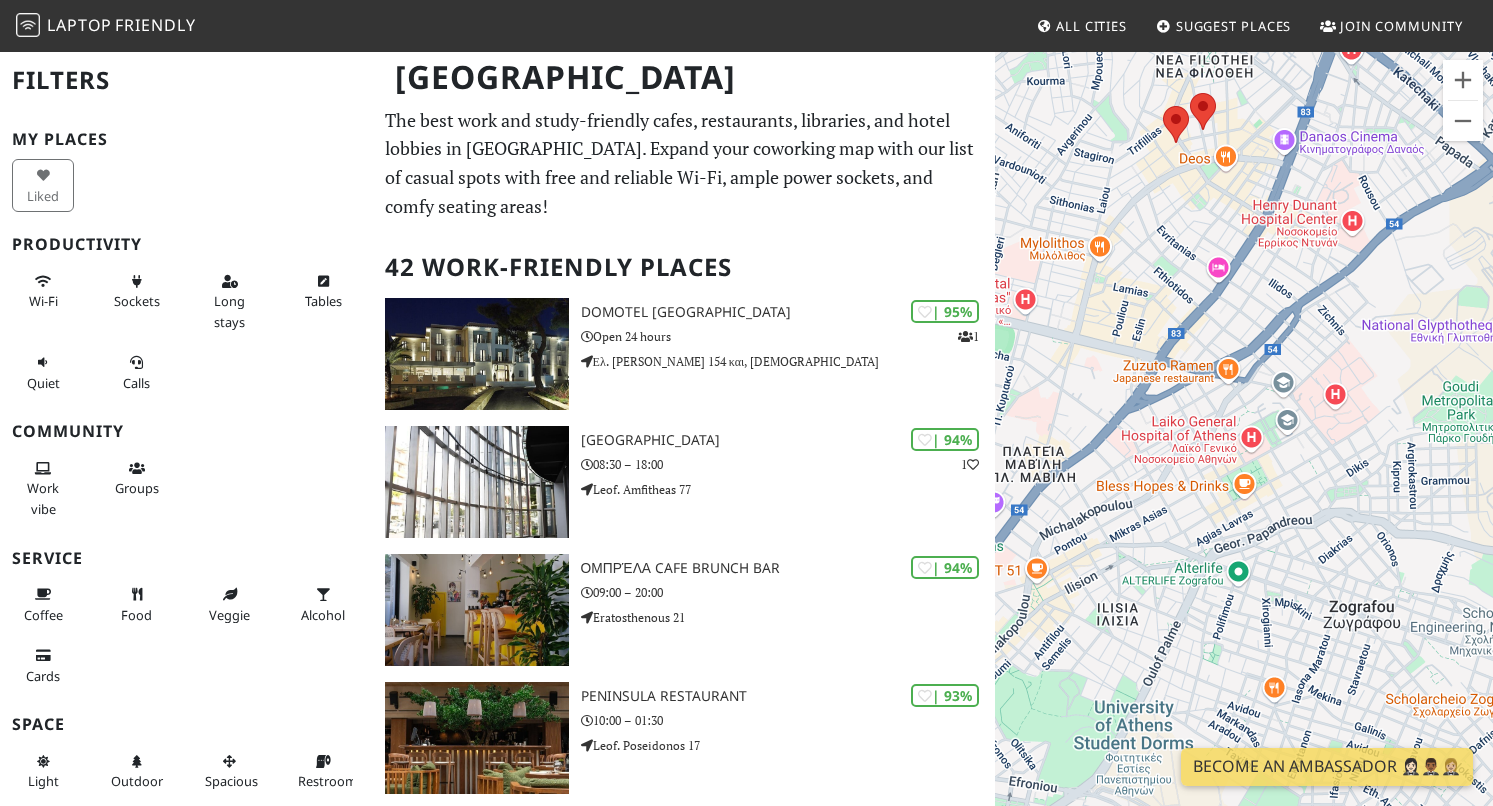 drag, startPoint x: 1277, startPoint y: 568, endPoint x: 1512, endPoint y: 302, distance: 354.93802 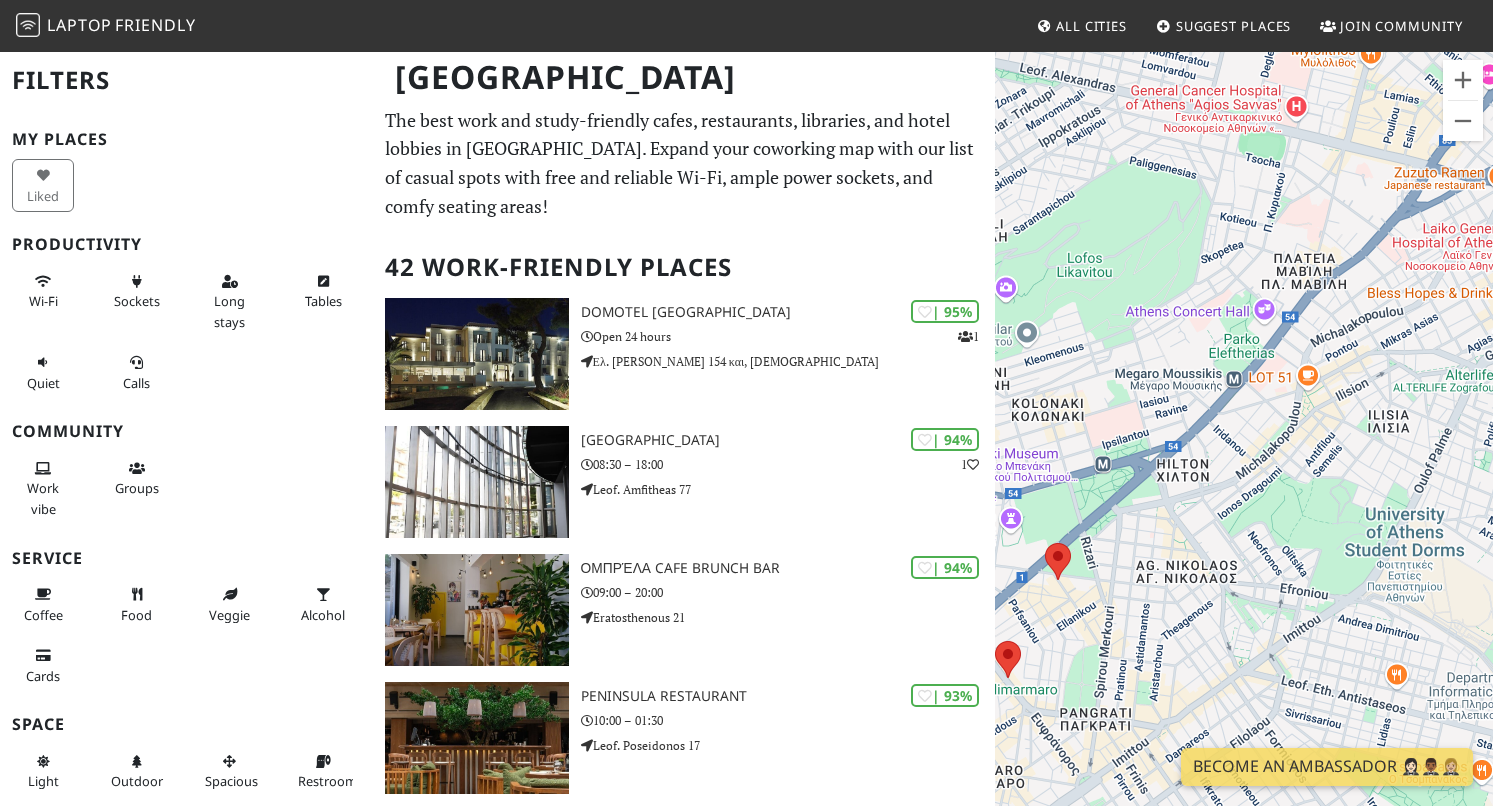 drag, startPoint x: 1174, startPoint y: 529, endPoint x: 1468, endPoint y: 411, distance: 316.79648 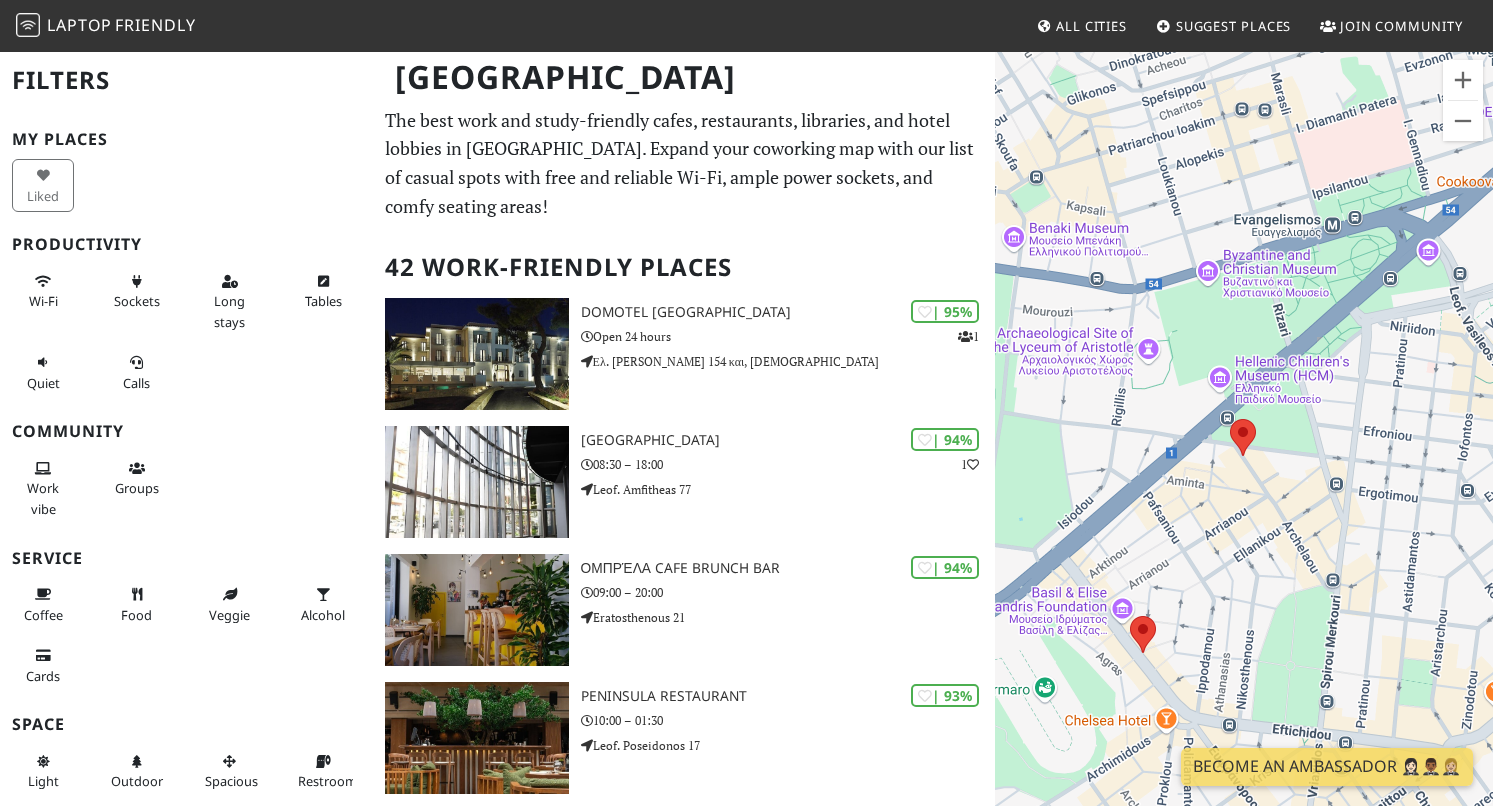 drag, startPoint x: 1087, startPoint y: 499, endPoint x: 1301, endPoint y: 442, distance: 221.46106 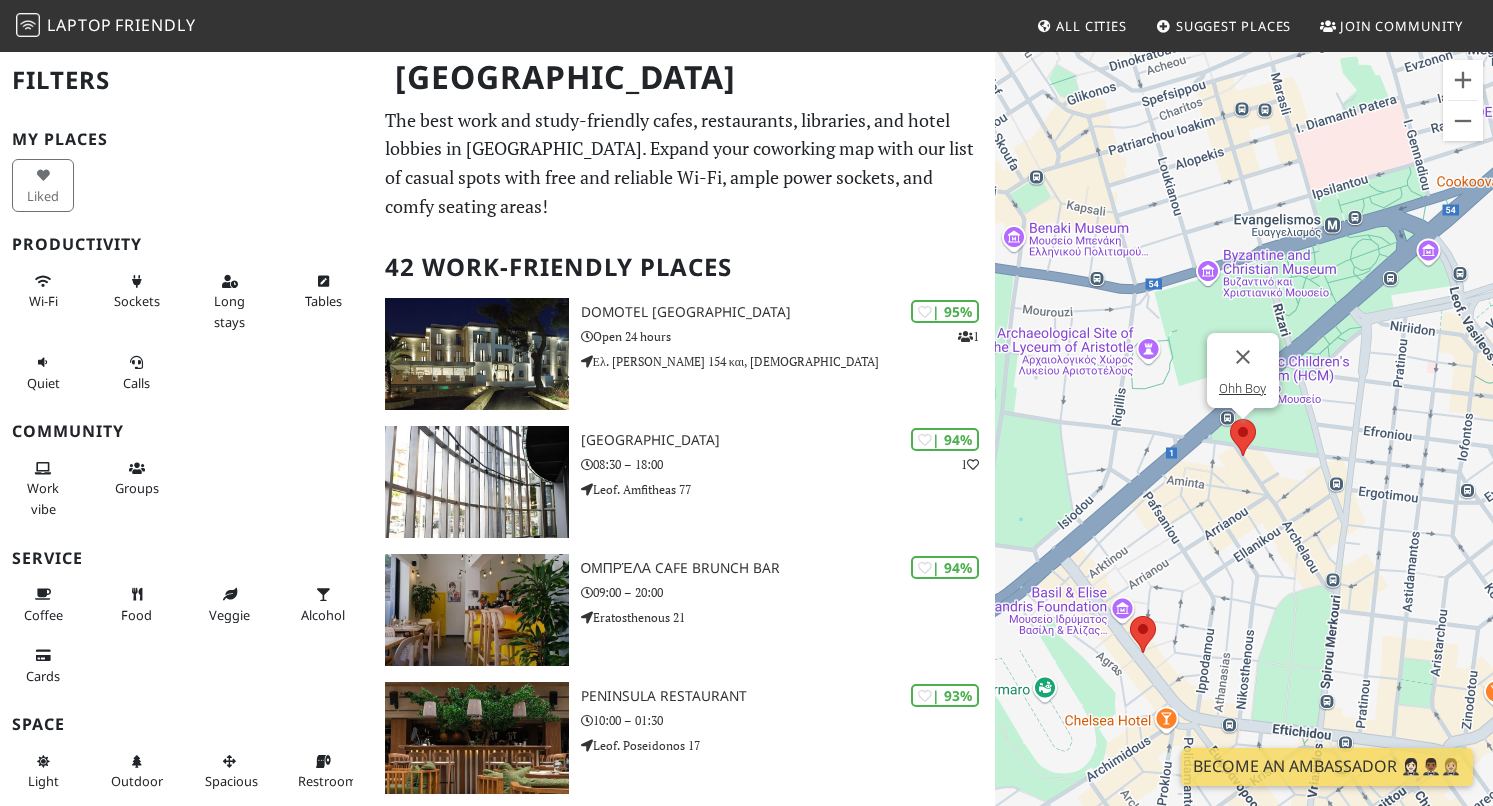 click at bounding box center [1230, 419] 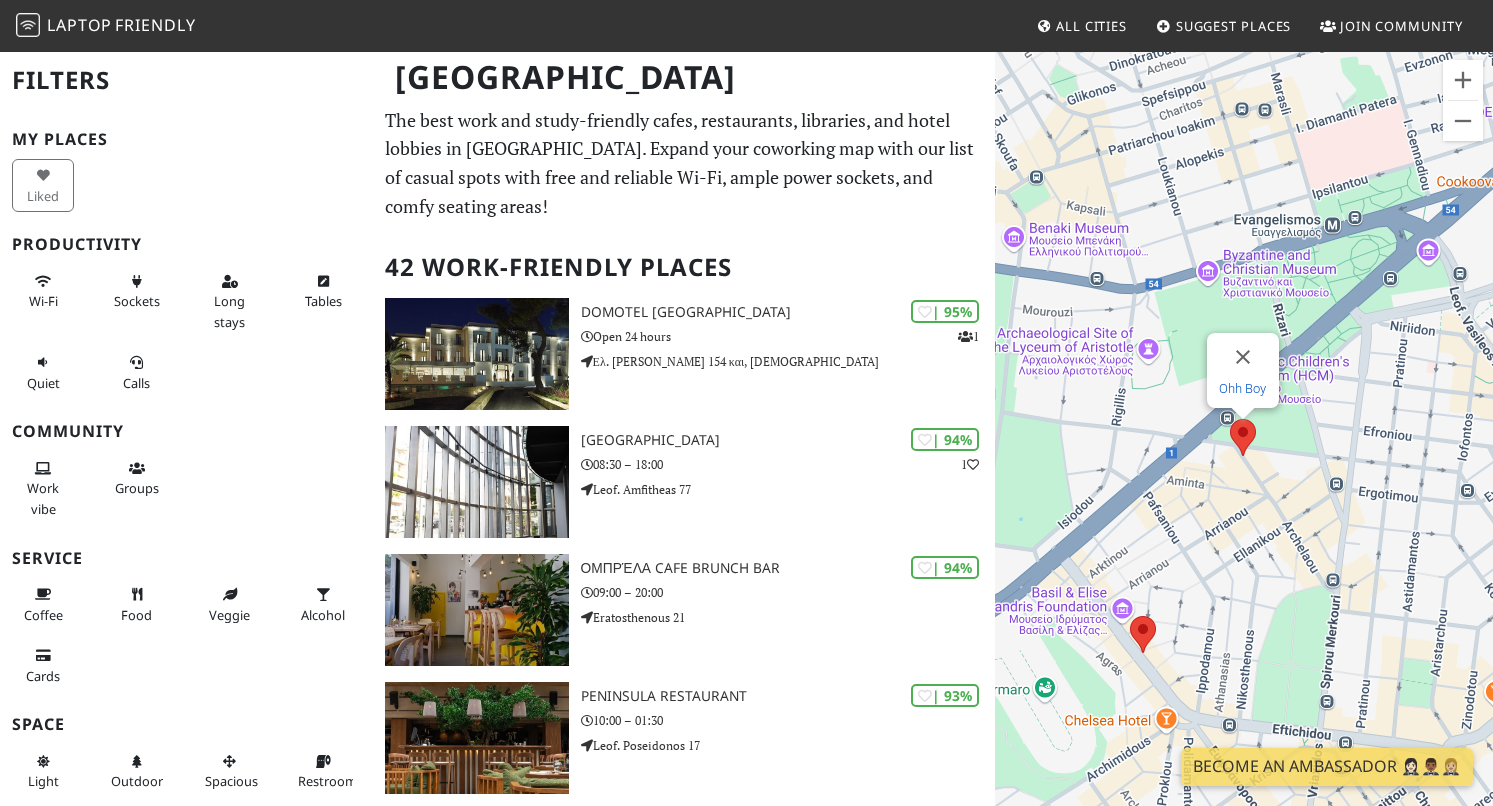 click on "Ohh Boy" at bounding box center (1242, 388) 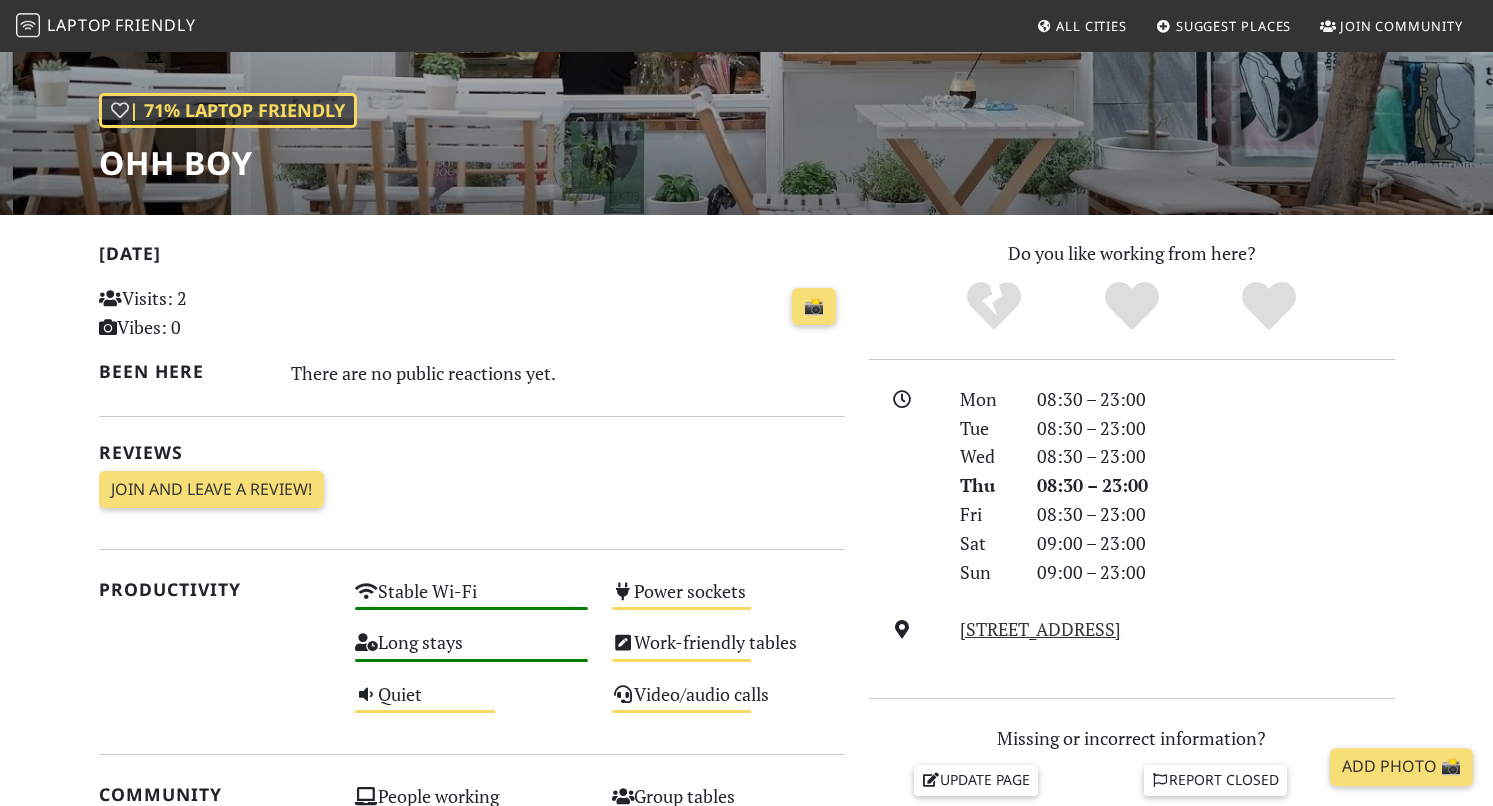 scroll, scrollTop: 0, scrollLeft: 0, axis: both 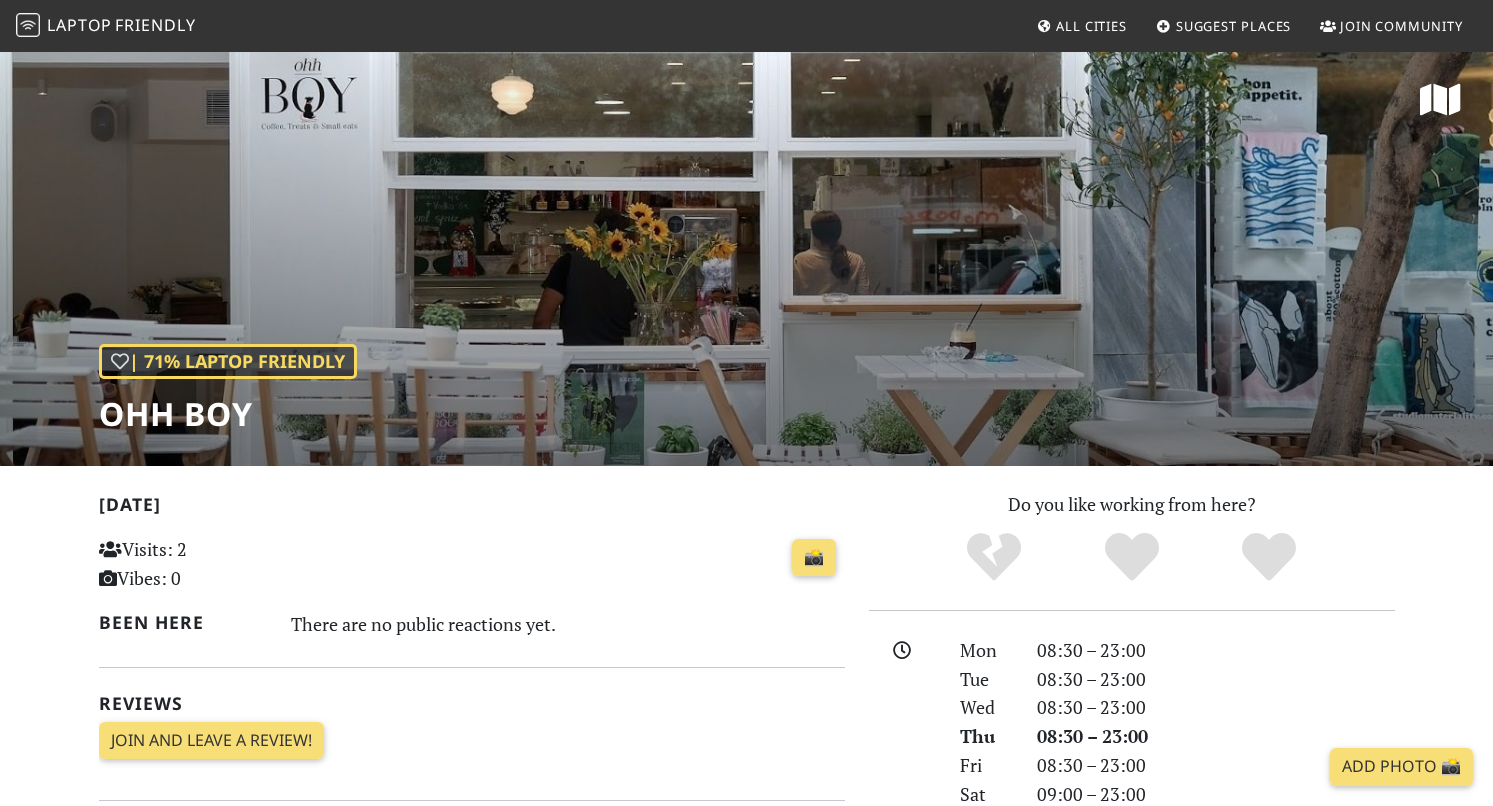 click on "| 71% Laptop Friendly
Ohh Boy" at bounding box center [746, 258] 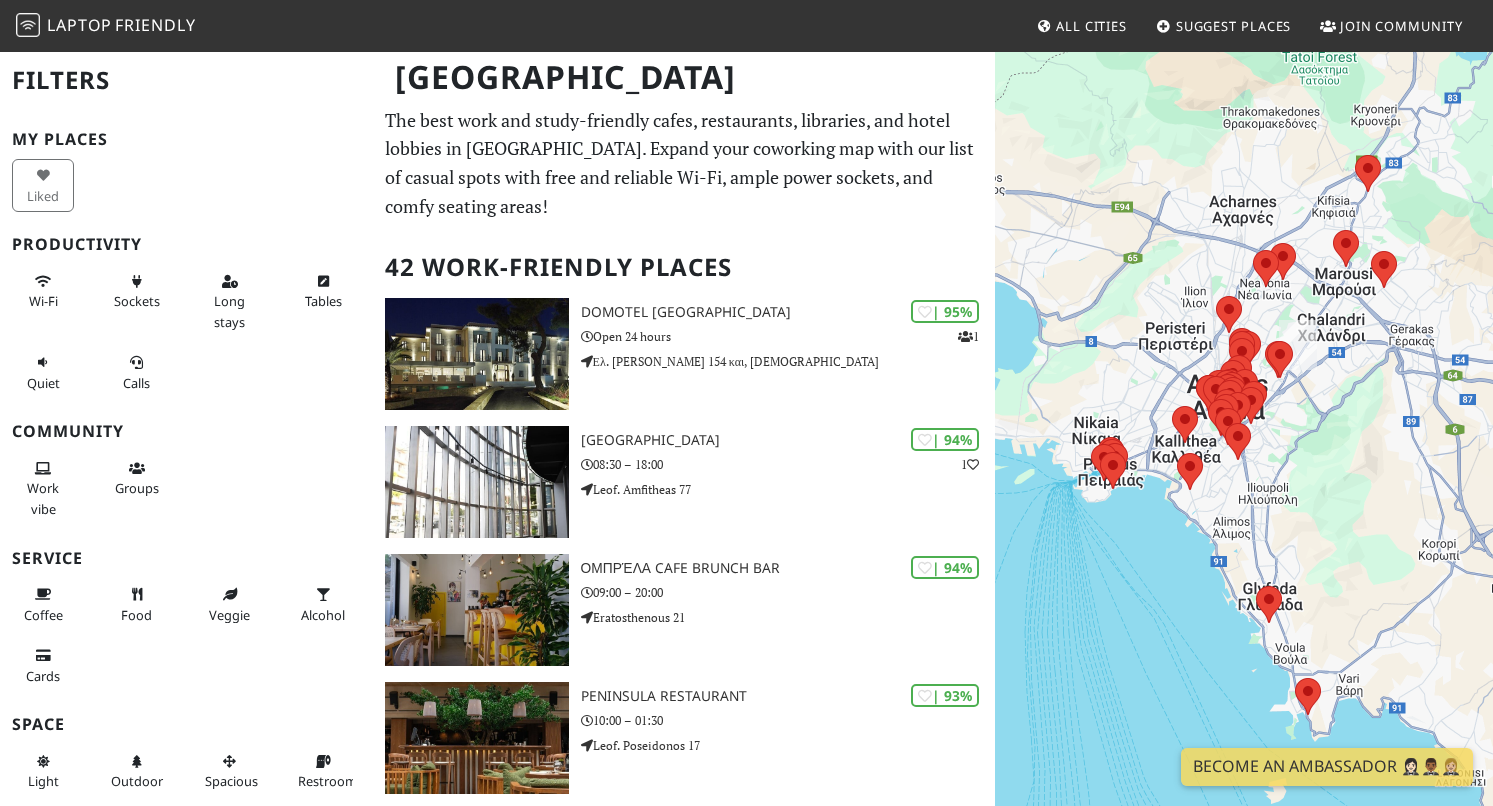 scroll, scrollTop: 0, scrollLeft: 0, axis: both 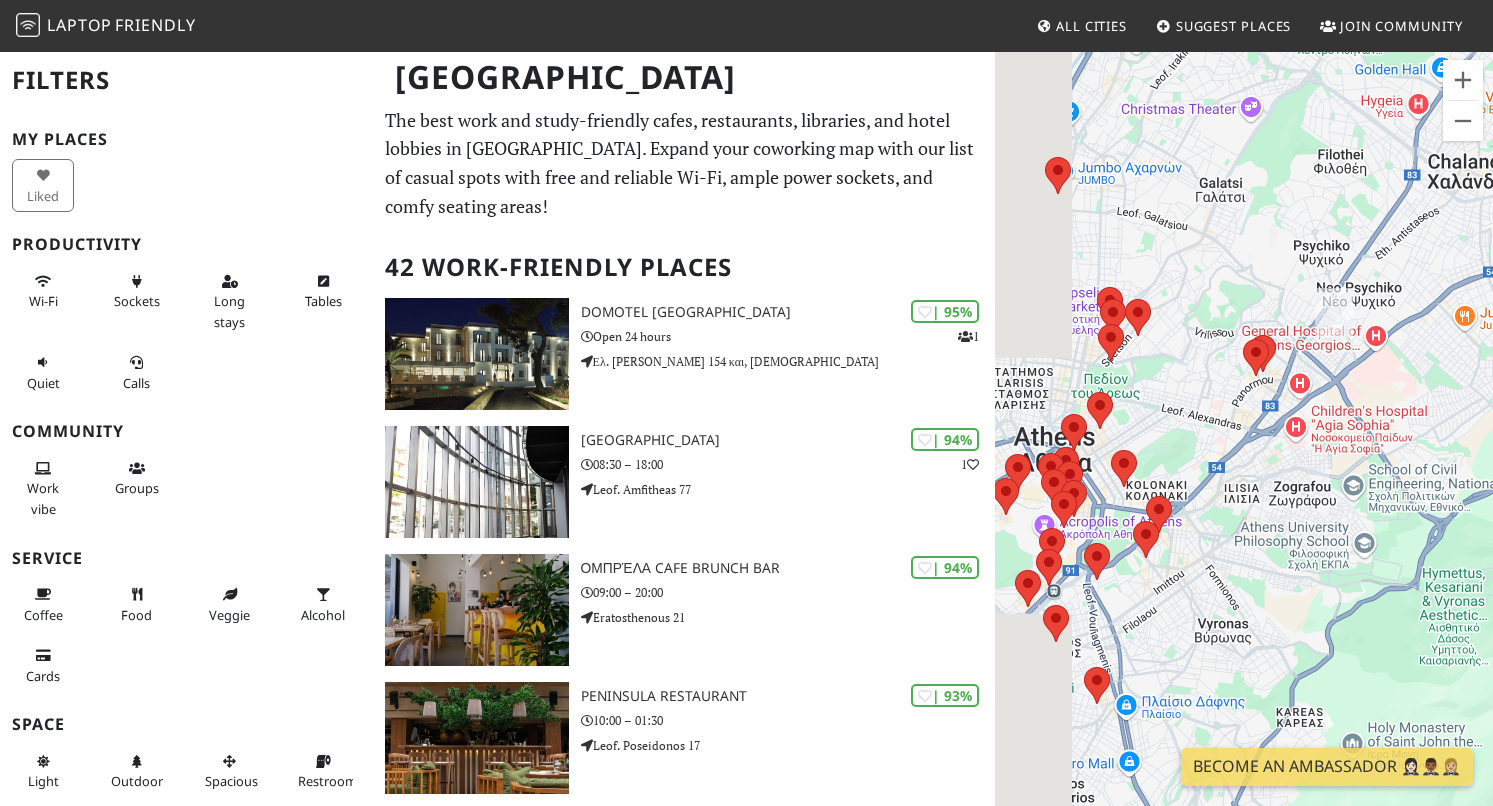 drag, startPoint x: 1167, startPoint y: 592, endPoint x: 1405, endPoint y: 500, distance: 255.16269 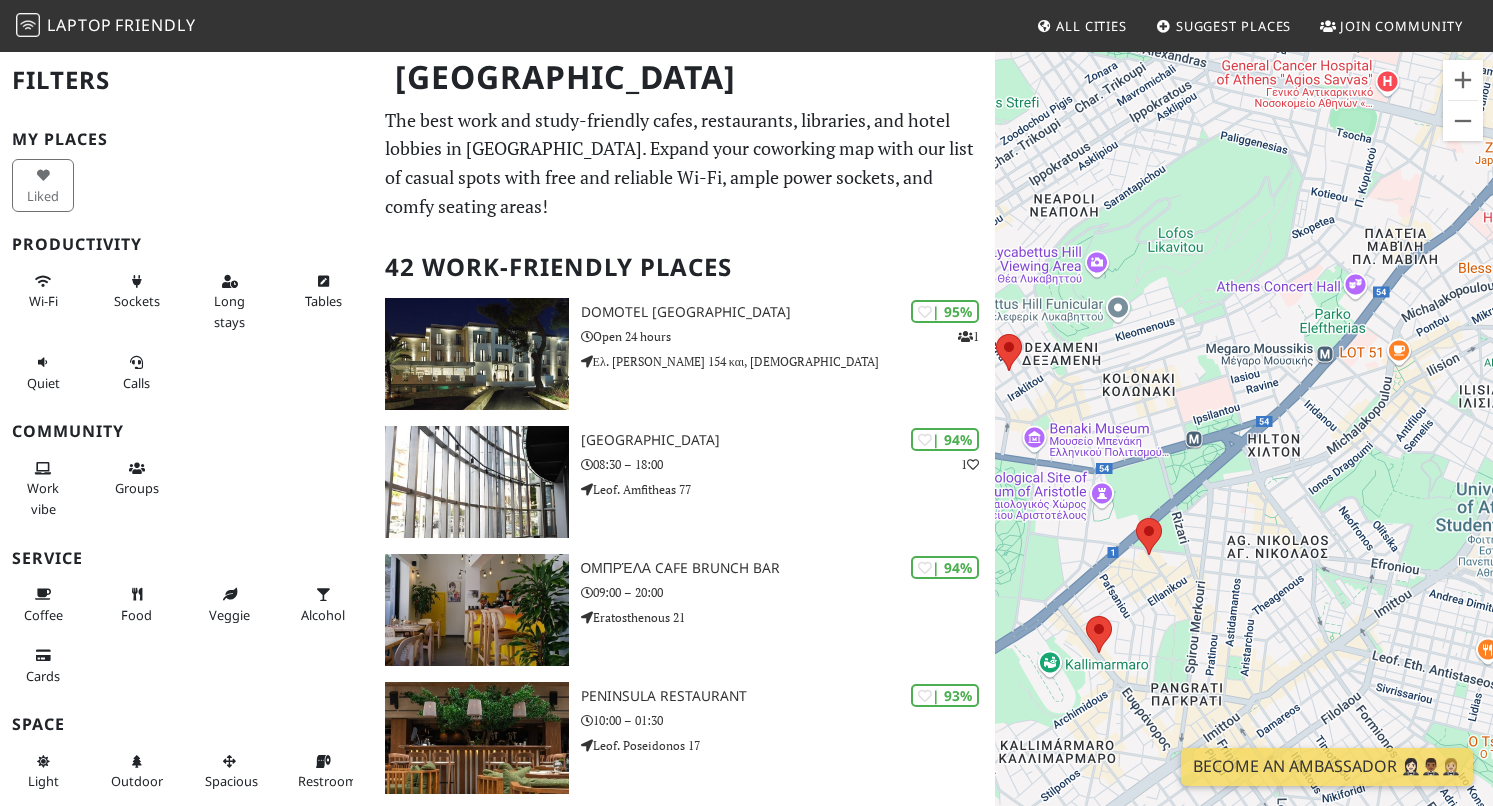 drag, startPoint x: 1196, startPoint y: 607, endPoint x: 1339, endPoint y: 494, distance: 182.25806 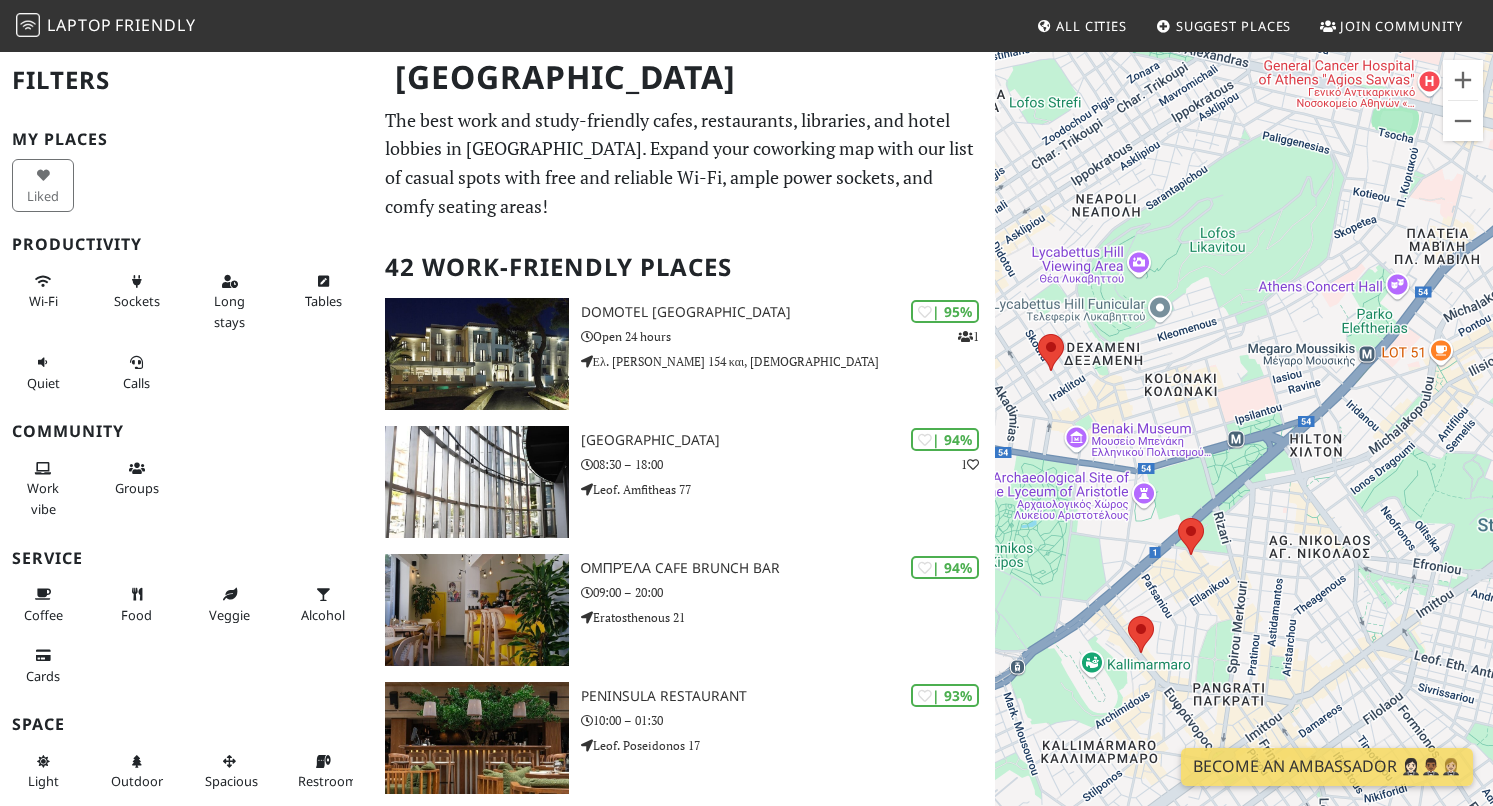 click on "To navigate, press the arrow keys." at bounding box center (1244, 453) 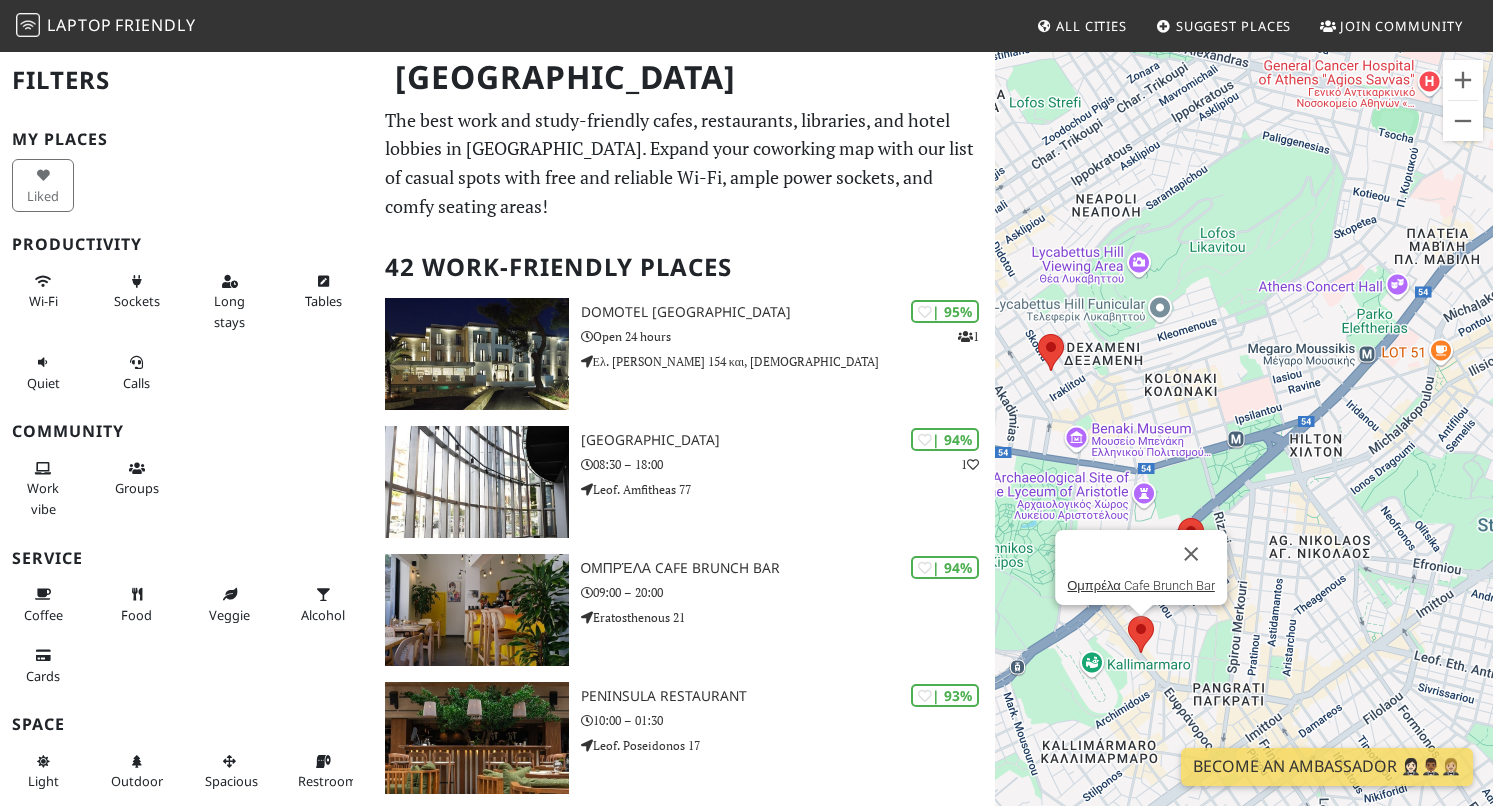 click at bounding box center [1128, 616] 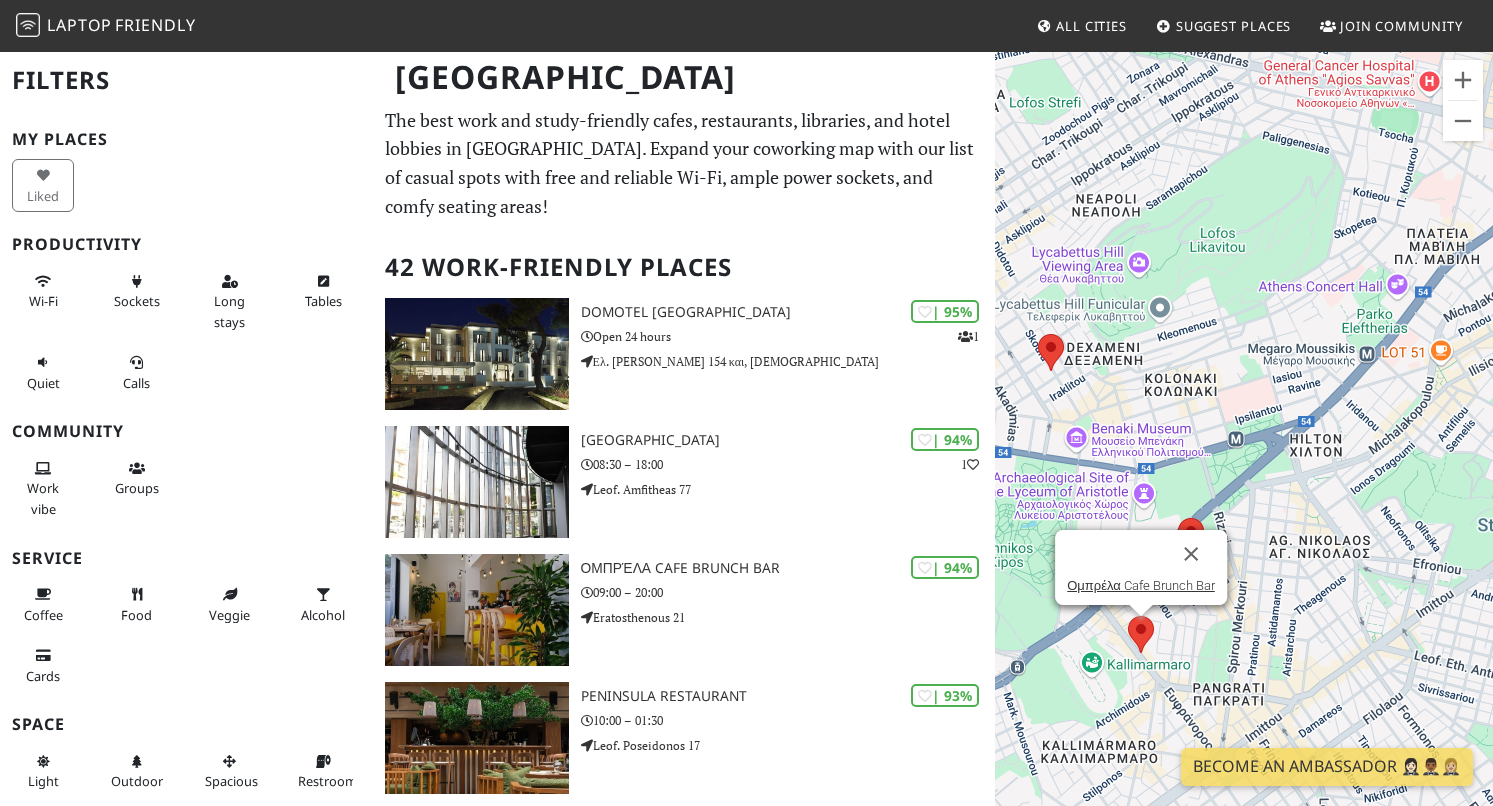 click at bounding box center [1128, 616] 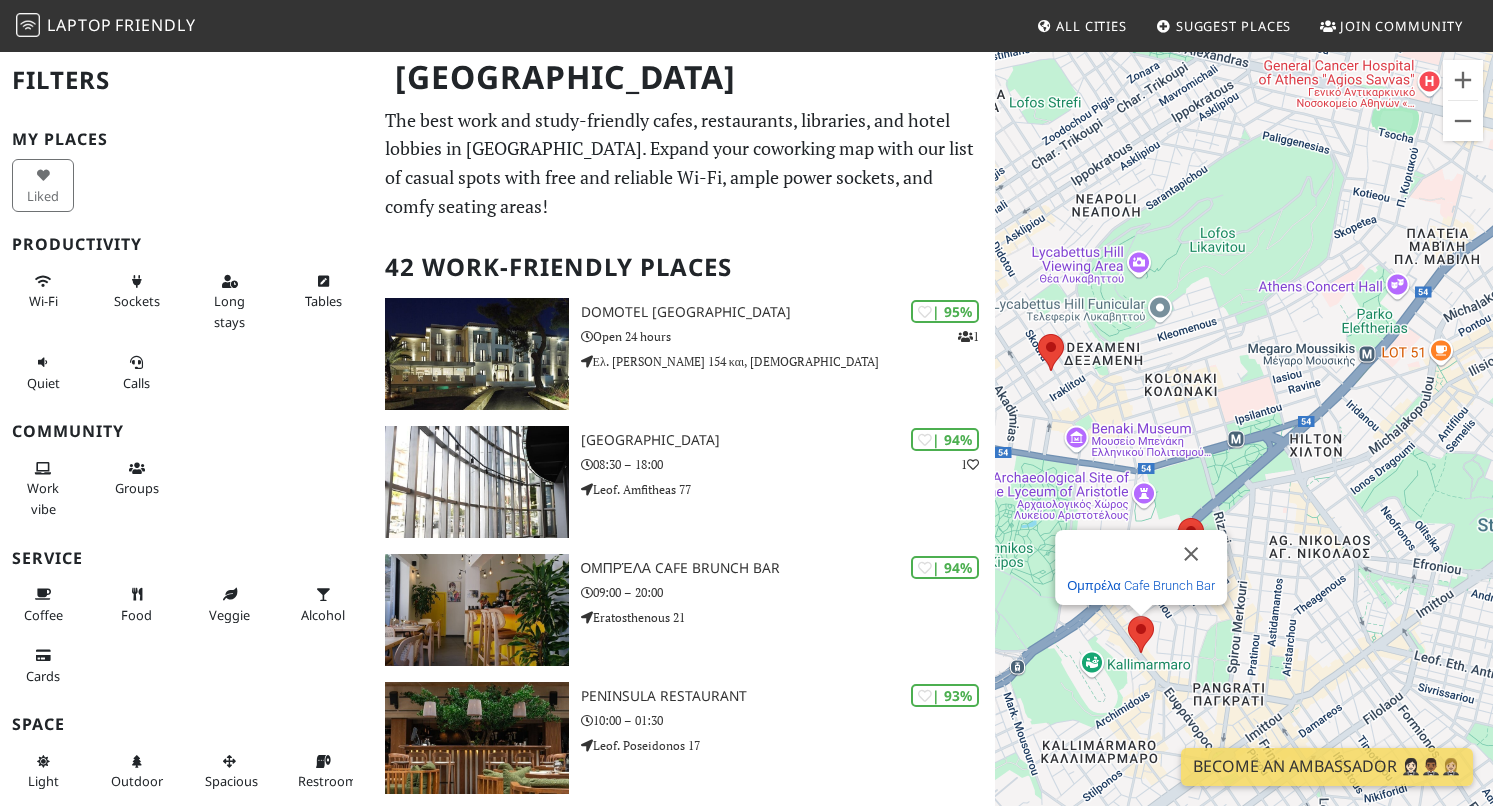 click on "Ομπρέλα Cafe Brunch Bar" at bounding box center (1141, 585) 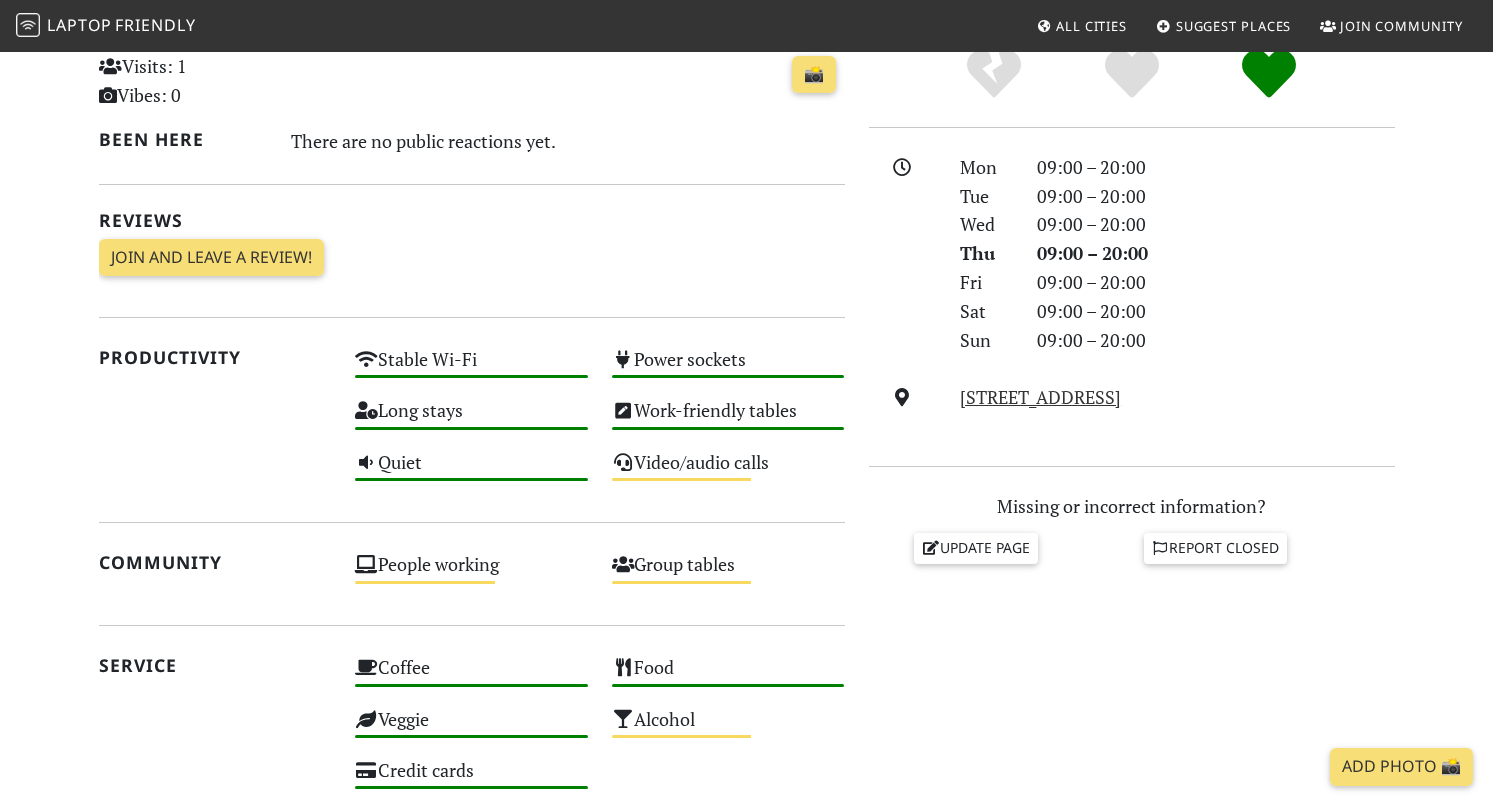 scroll, scrollTop: 396, scrollLeft: 0, axis: vertical 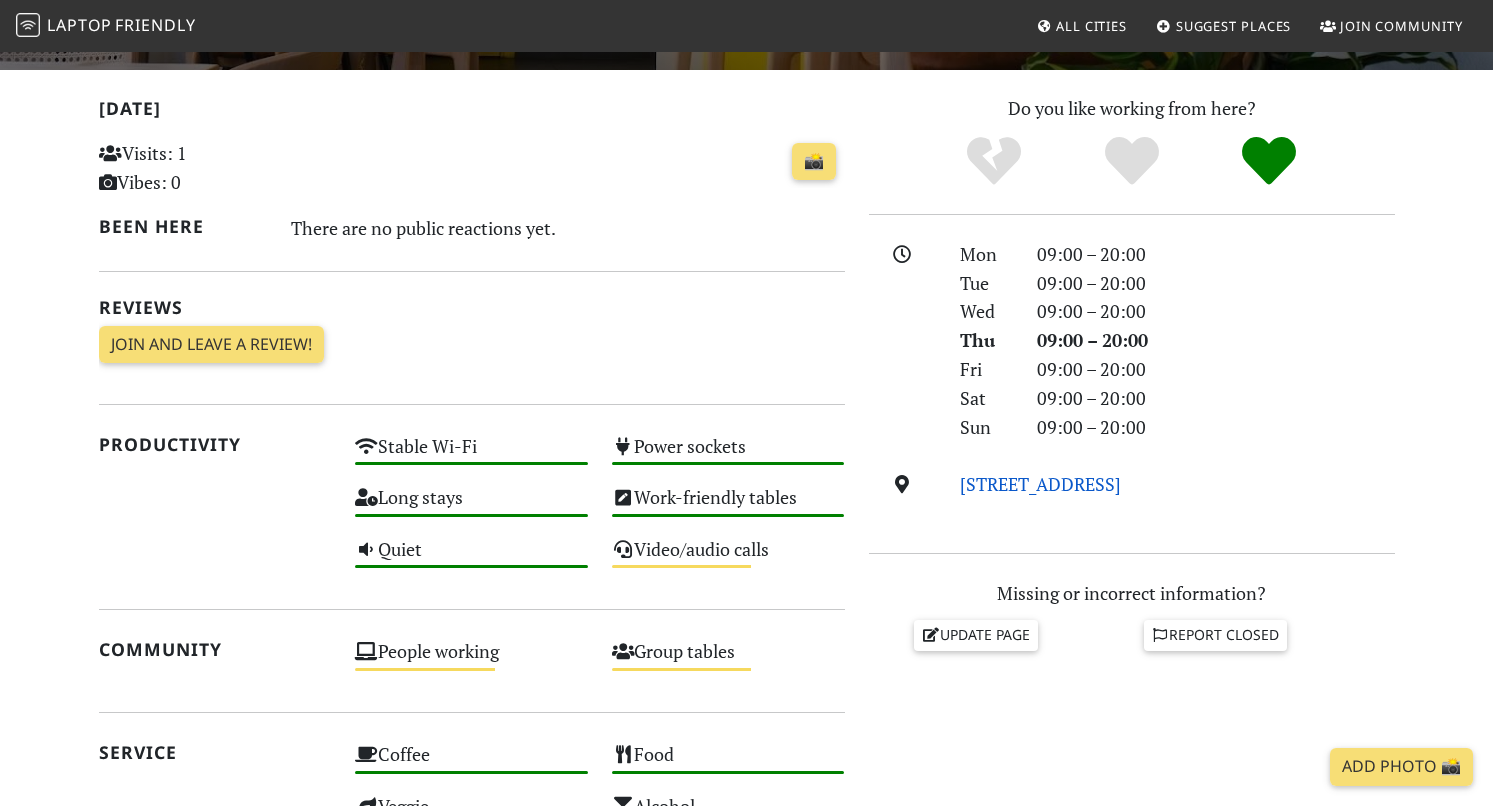 click on "Eratosthenous 21, 116 35, Athens" at bounding box center [1040, 484] 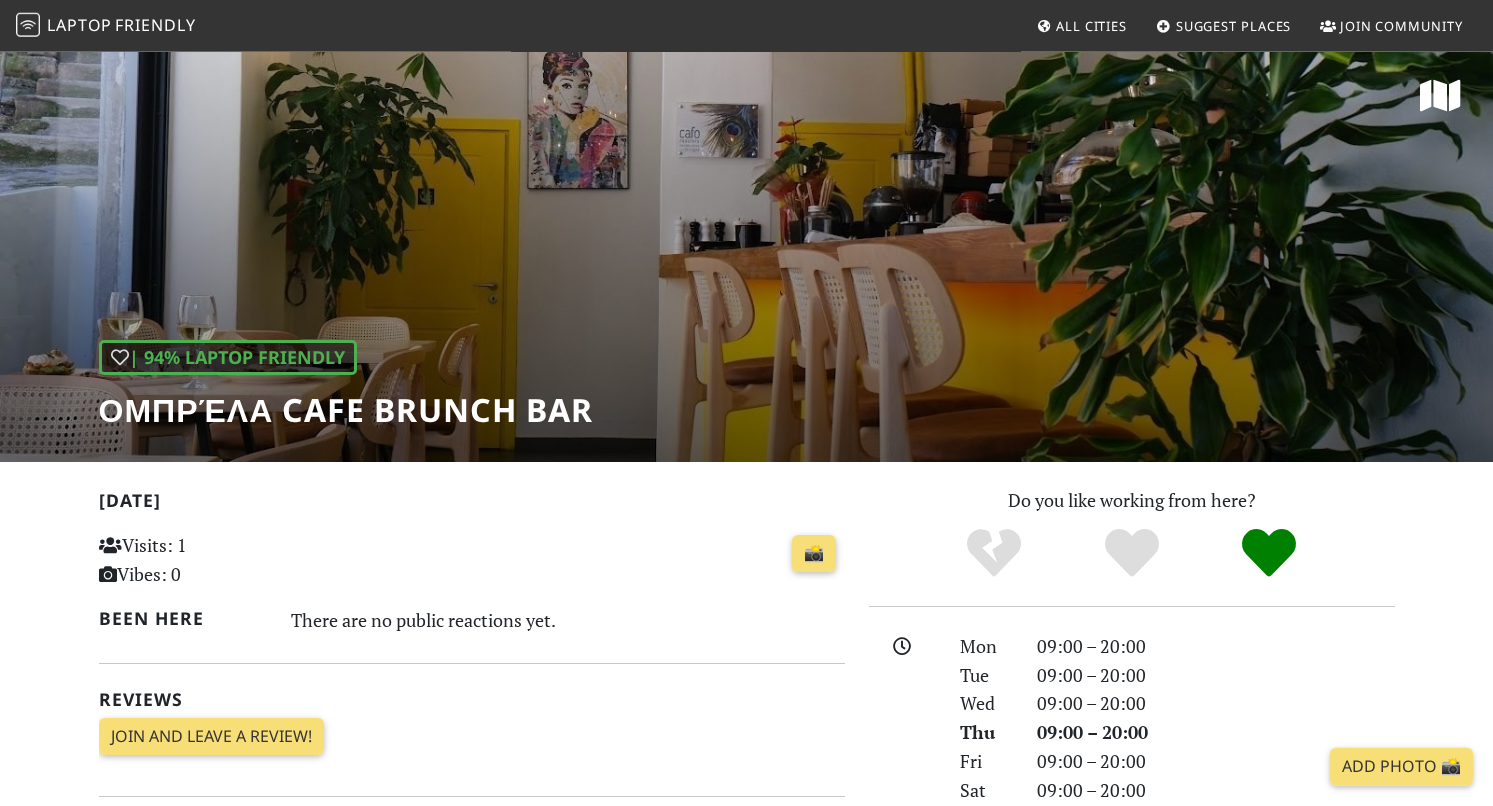 scroll, scrollTop: 0, scrollLeft: 0, axis: both 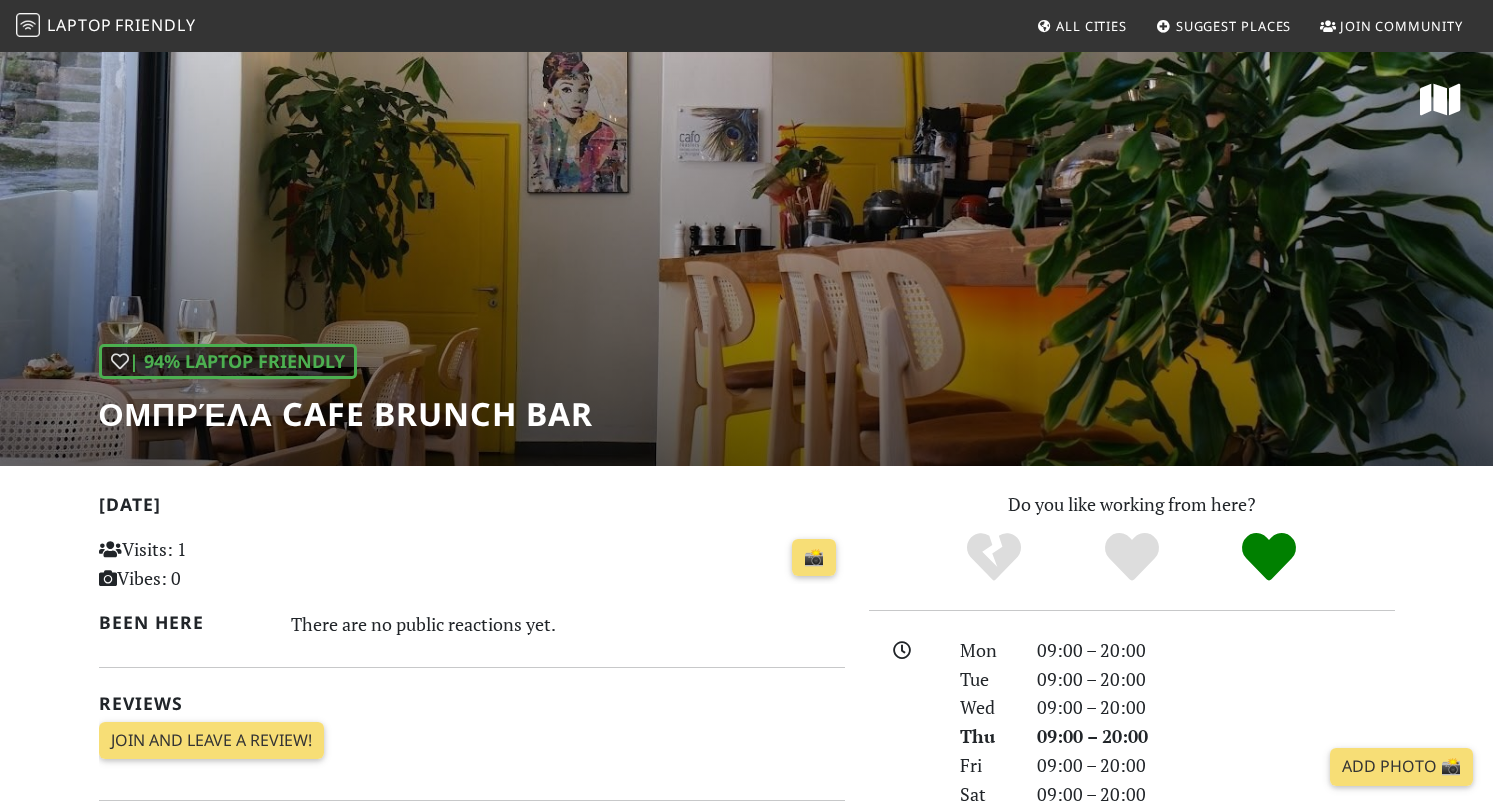 click on "| 94% Laptop Friendly
Ομπρέλα Cafe Brunch Bar" at bounding box center (746, 258) 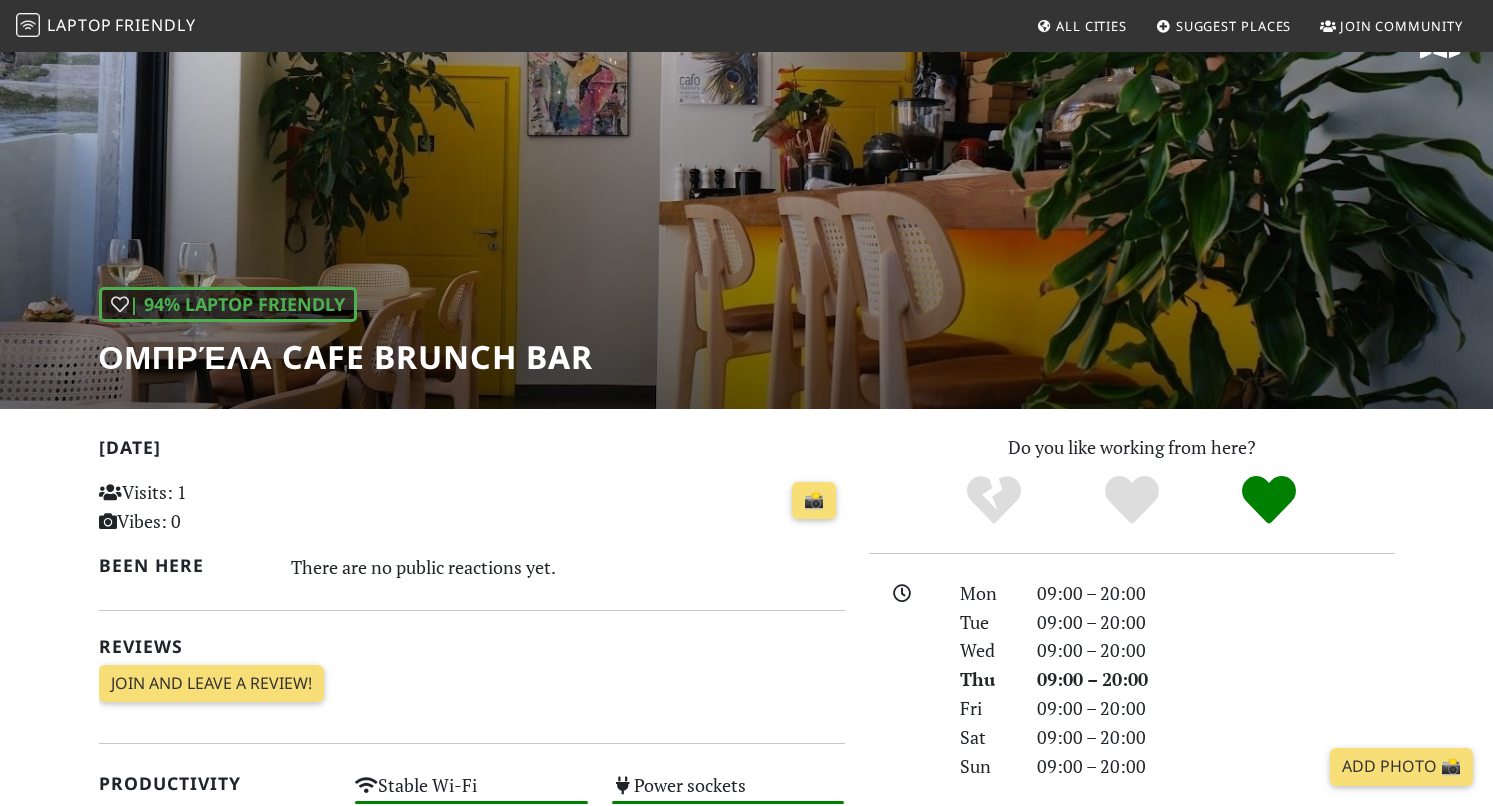 scroll, scrollTop: 0, scrollLeft: 0, axis: both 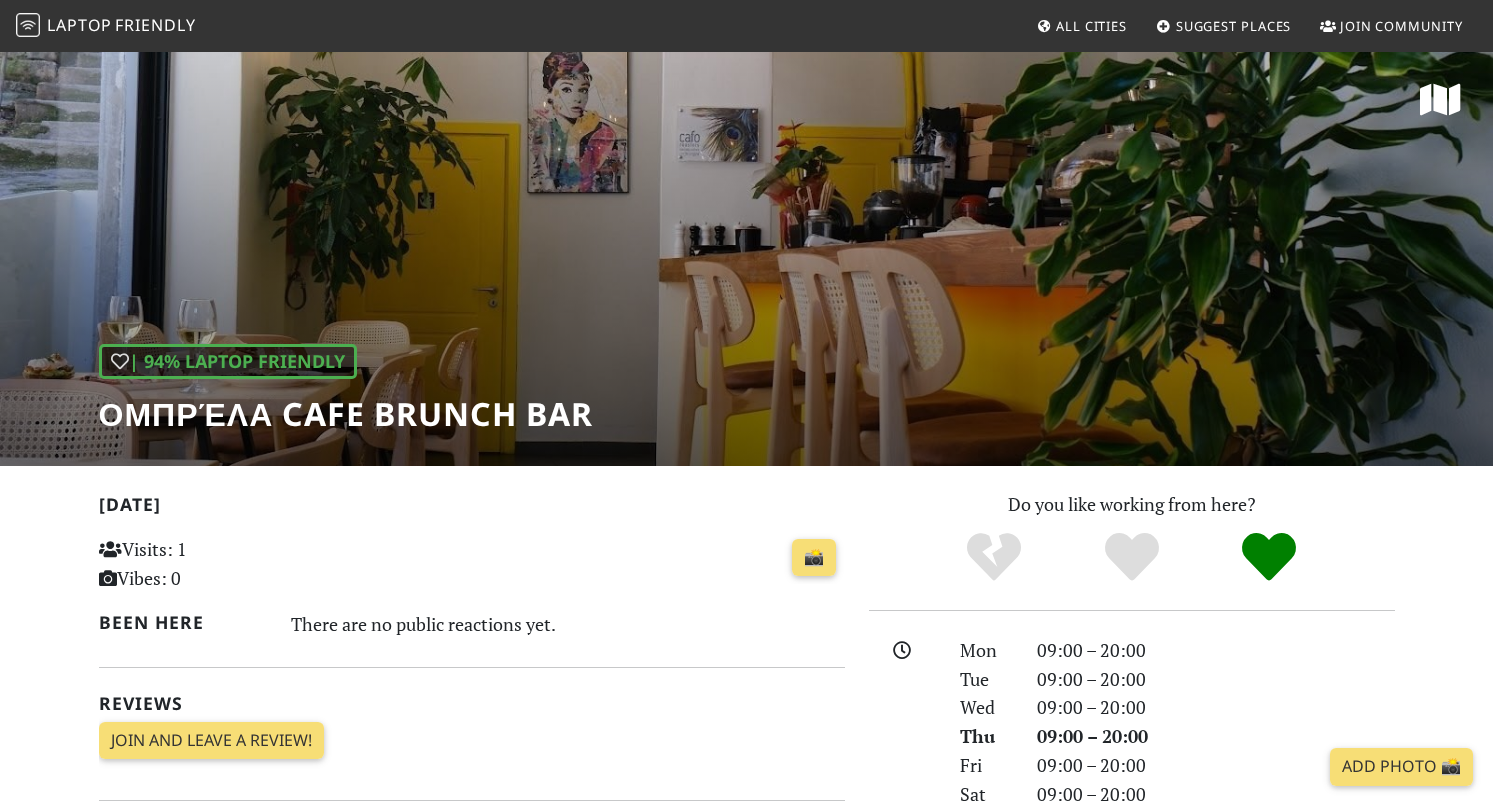 click on "Friendly" at bounding box center (155, 25) 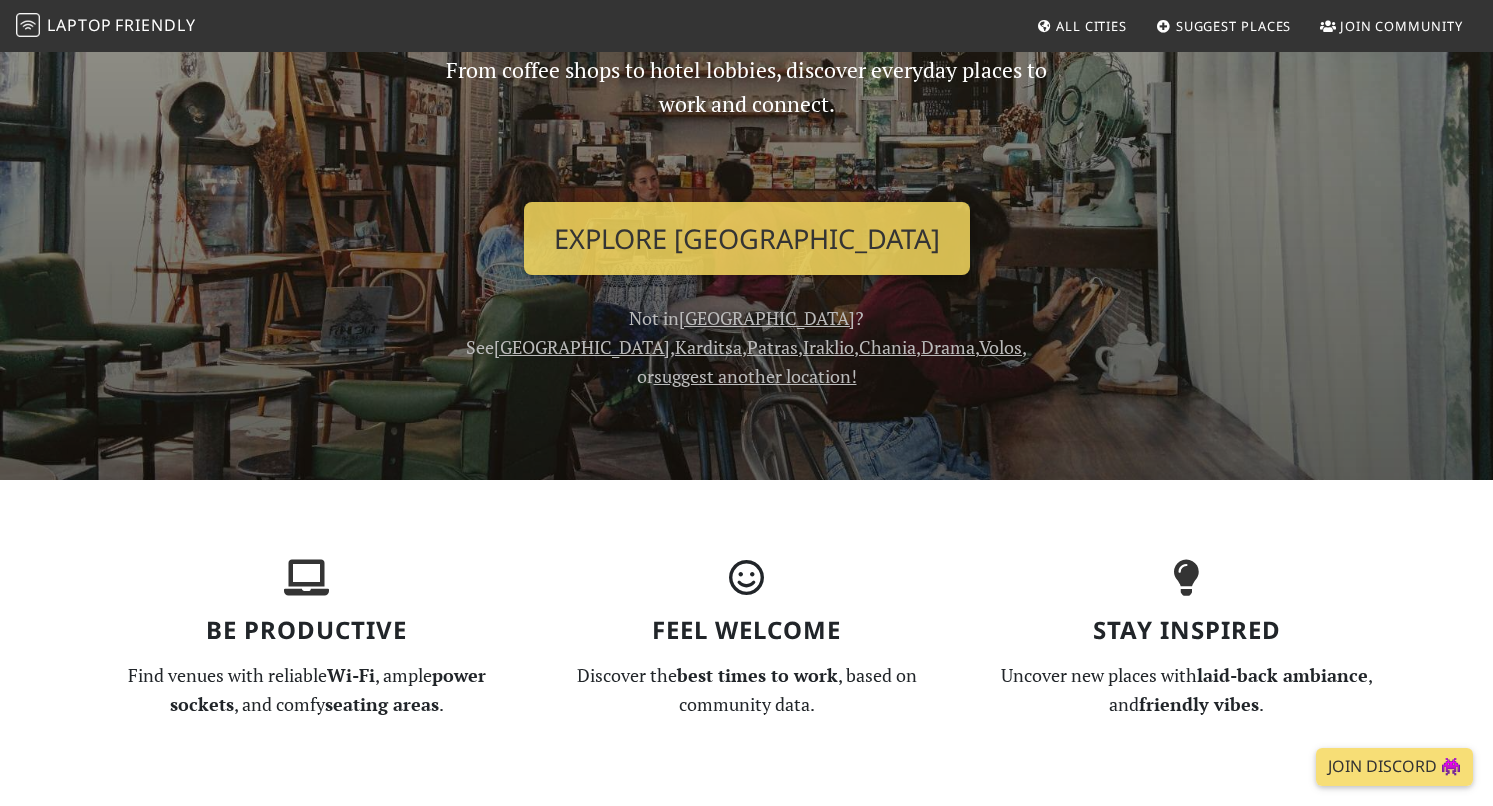 scroll, scrollTop: 222, scrollLeft: 0, axis: vertical 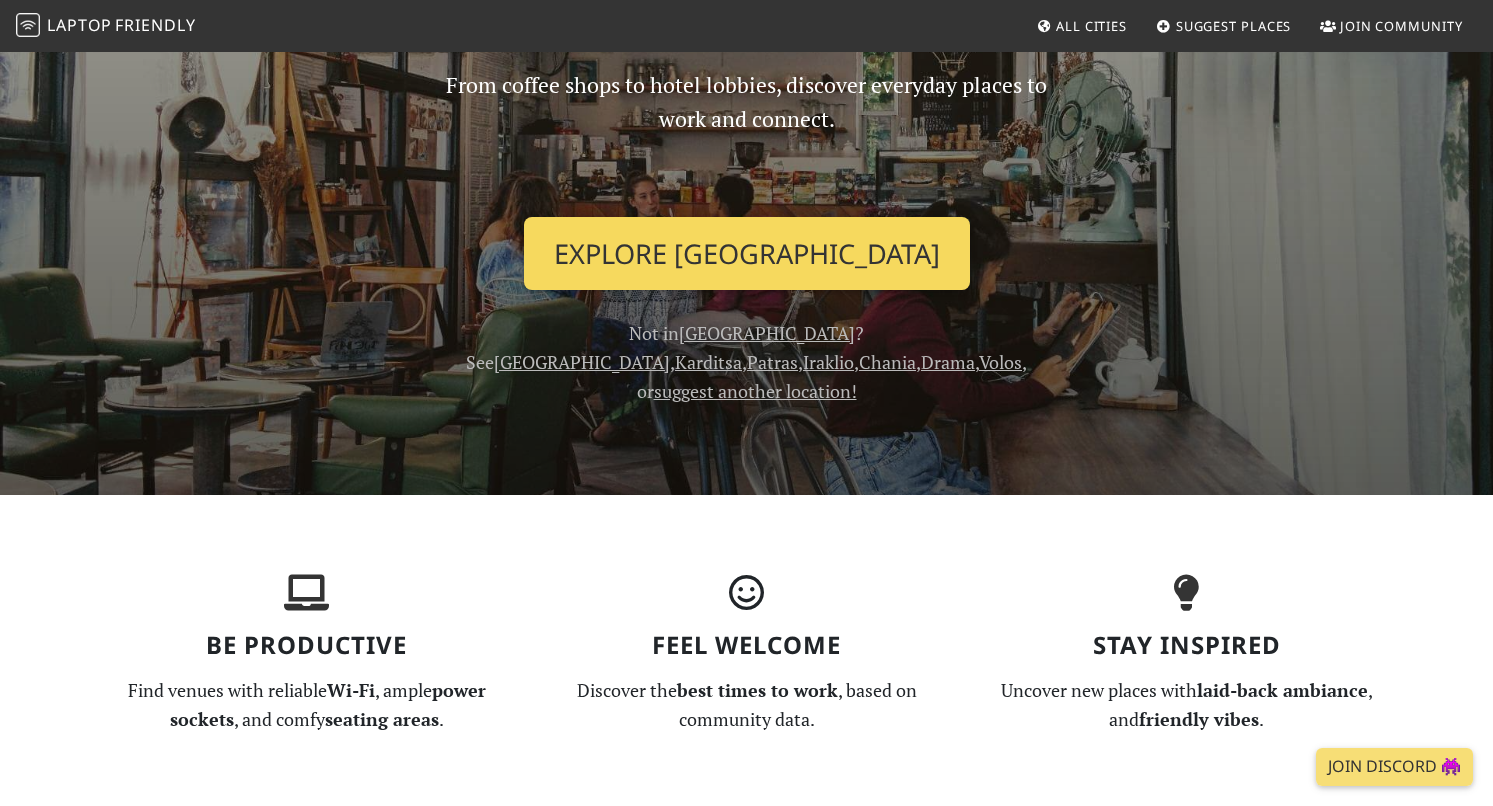 click on "Explore [GEOGRAPHIC_DATA]" at bounding box center (747, 254) 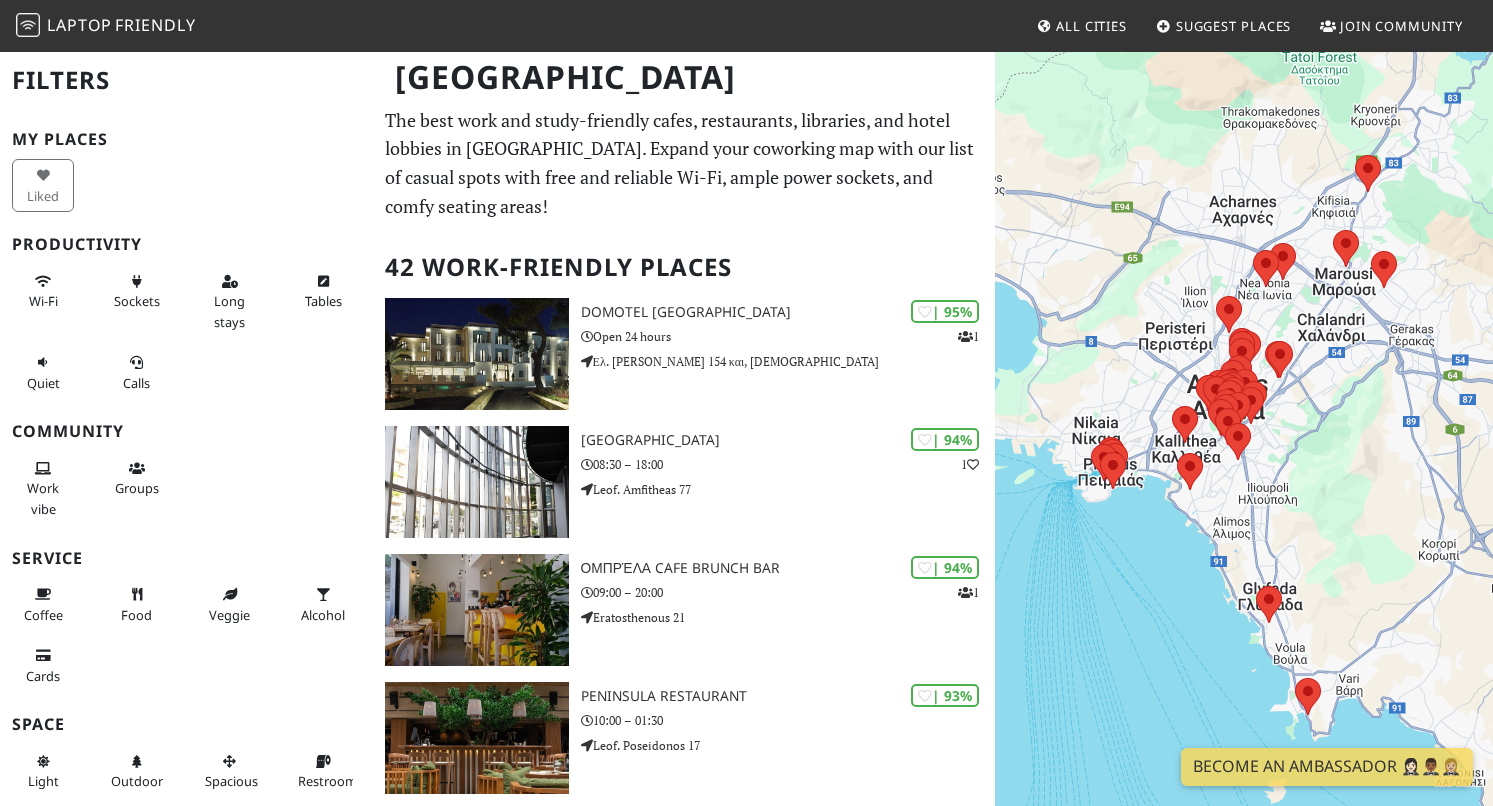 scroll, scrollTop: 0, scrollLeft: 0, axis: both 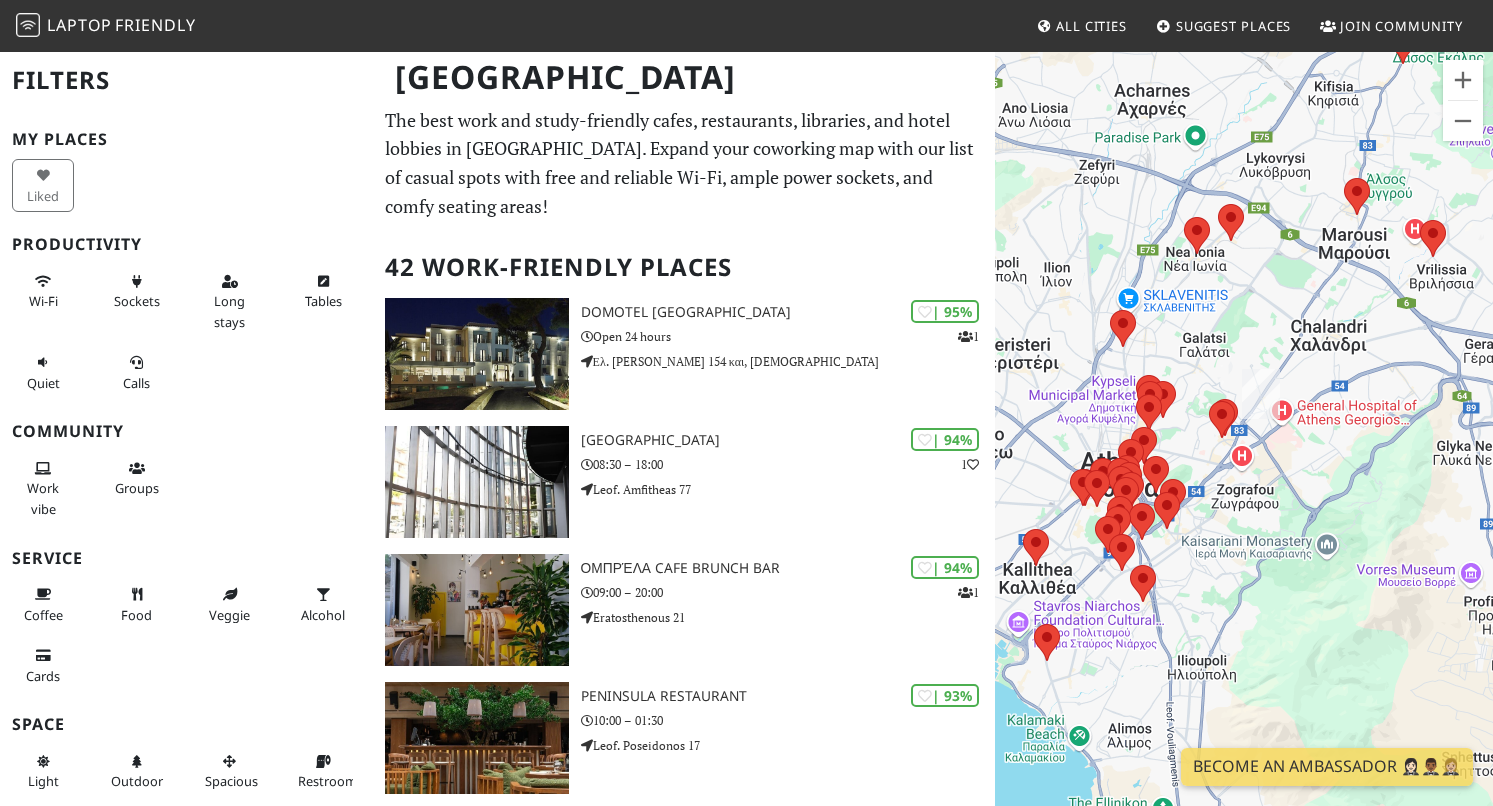 drag, startPoint x: 1342, startPoint y: 327, endPoint x: 1277, endPoint y: 442, distance: 132.09845 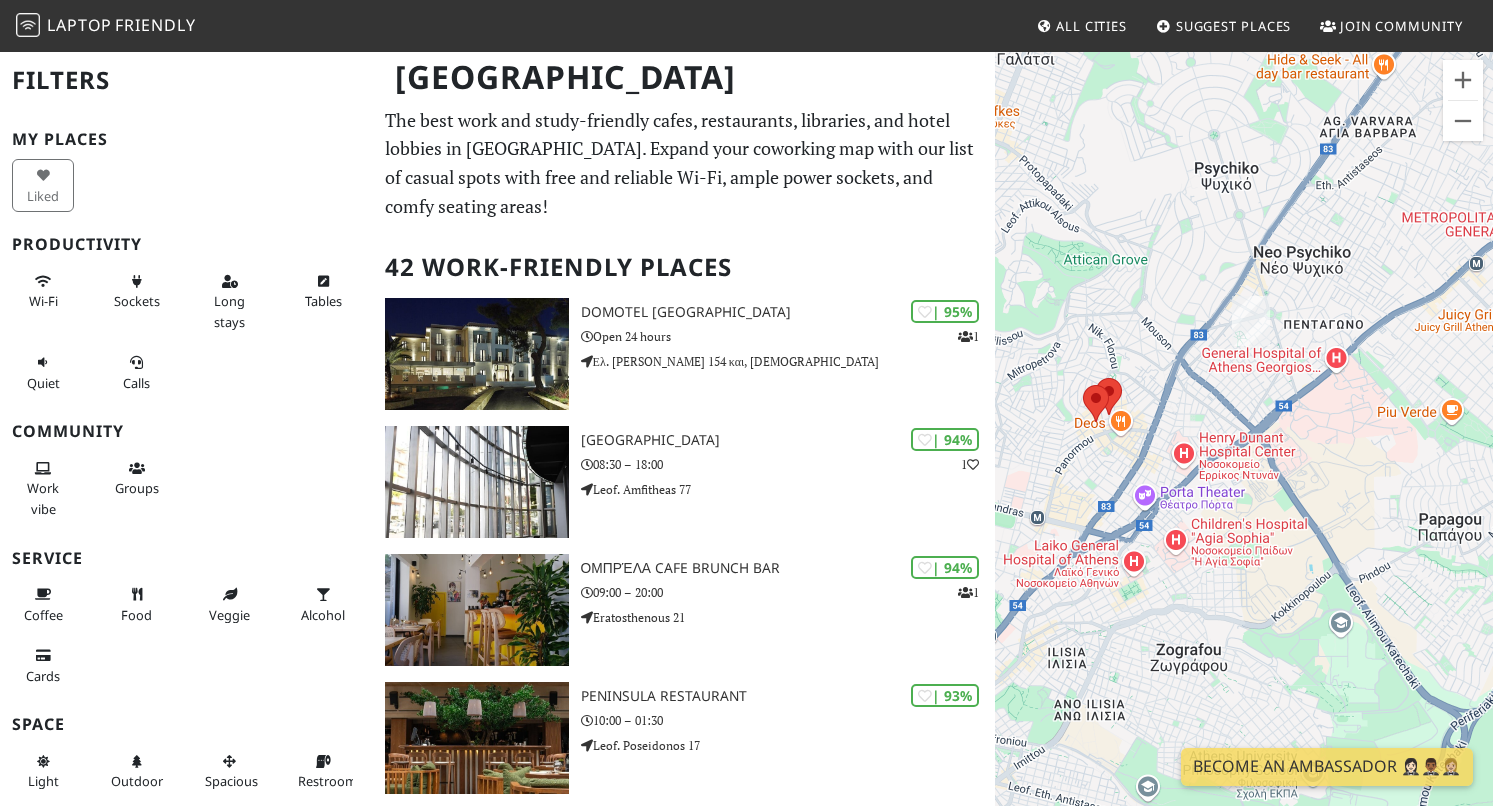 drag, startPoint x: 1194, startPoint y: 537, endPoint x: 1394, endPoint y: 490, distance: 205.44829 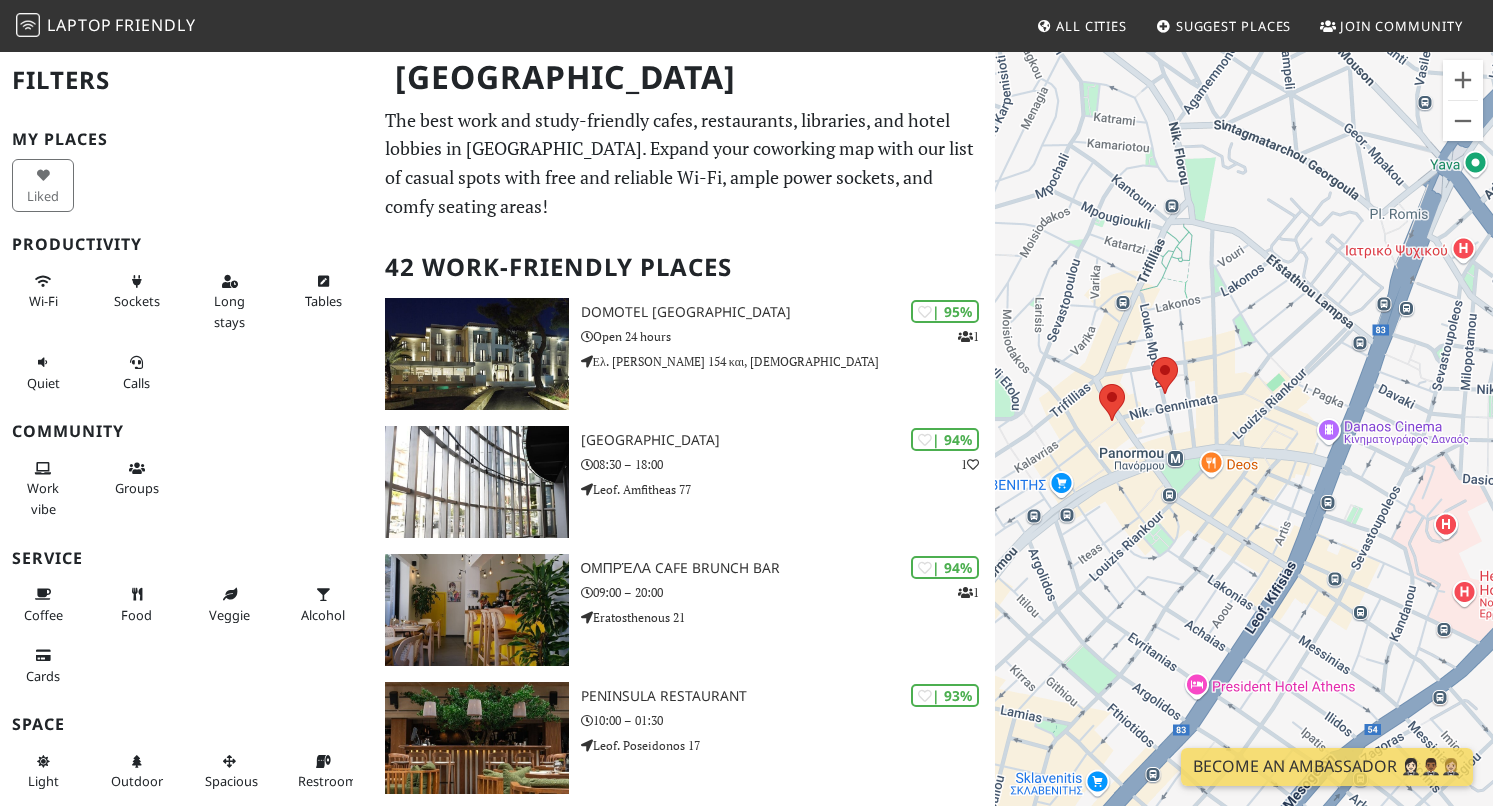 drag, startPoint x: 1121, startPoint y: 566, endPoint x: 1263, endPoint y: 212, distance: 381.4184 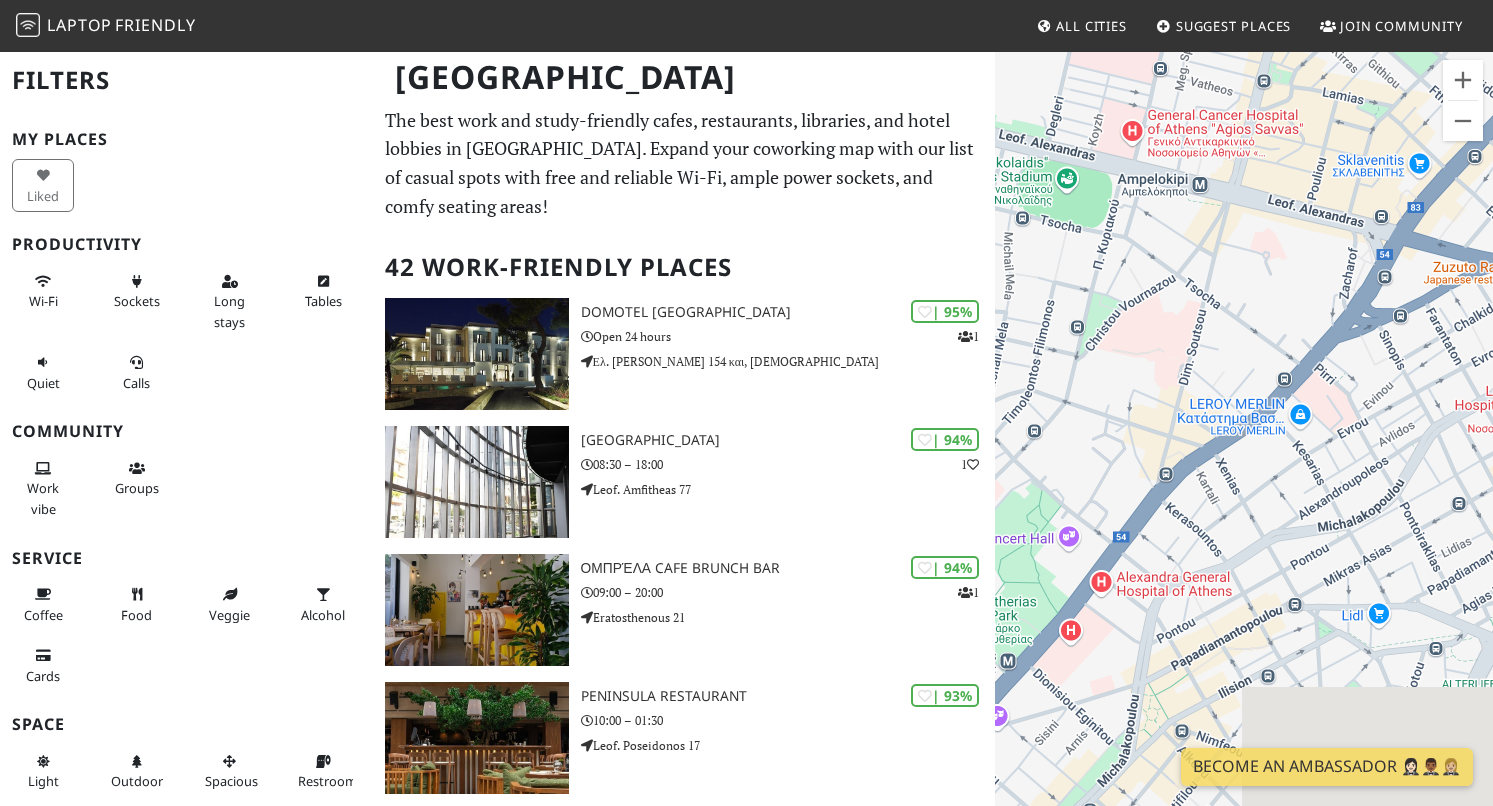 drag, startPoint x: 1196, startPoint y: 660, endPoint x: 1369, endPoint y: 356, distance: 349.7785 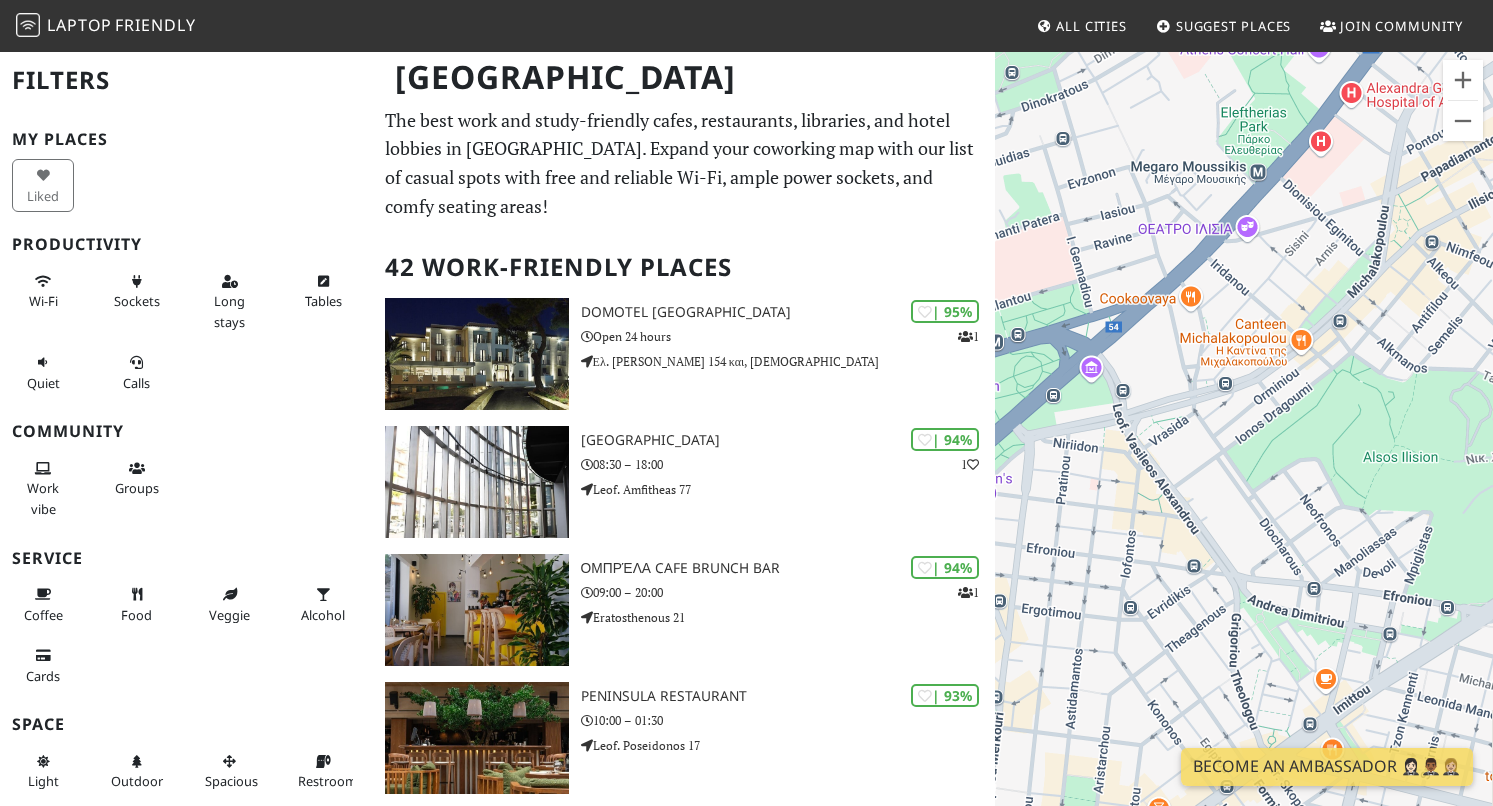 drag, startPoint x: 1185, startPoint y: 638, endPoint x: 1417, endPoint y: 185, distance: 508.95285 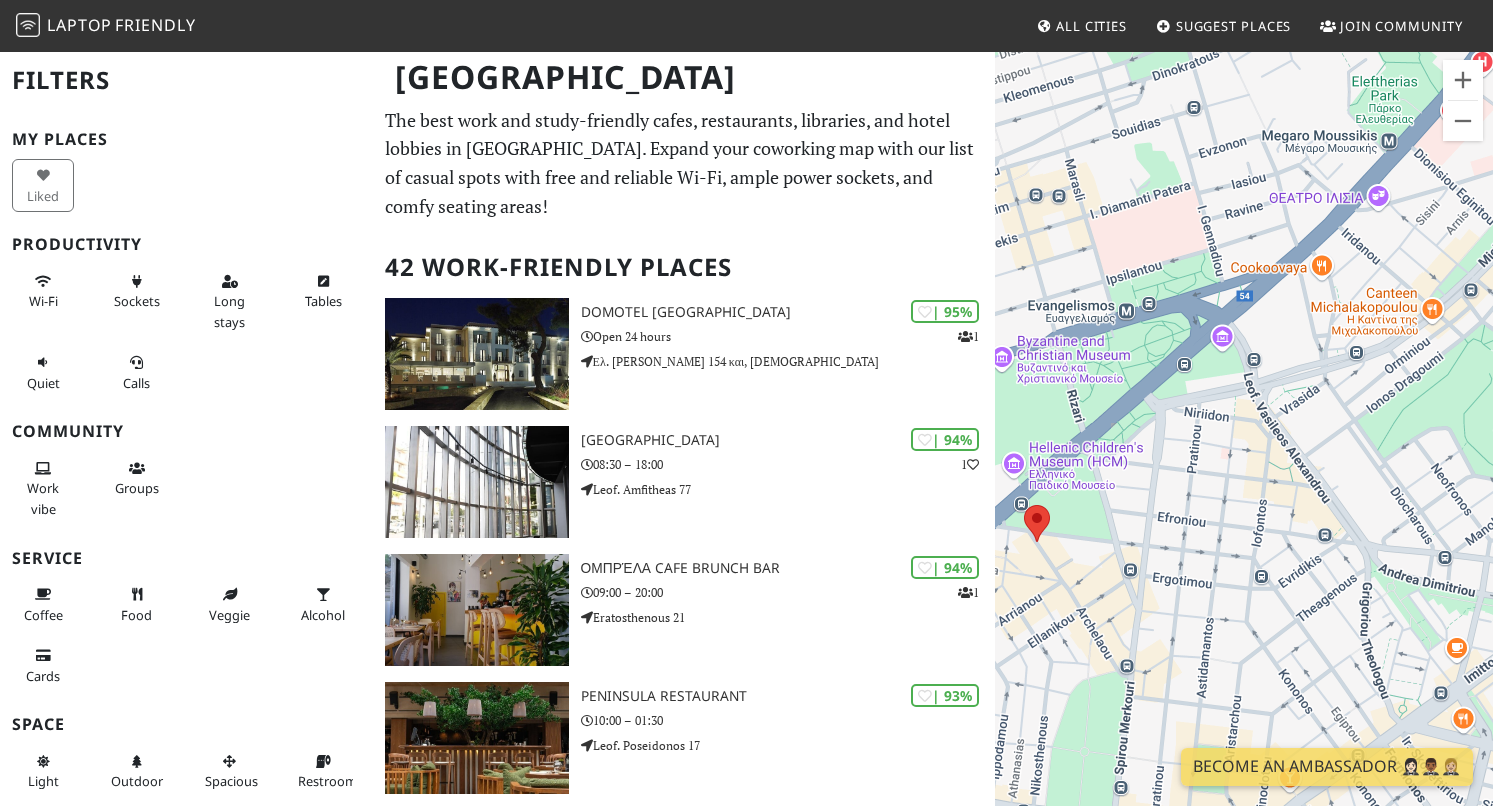 drag, startPoint x: 1248, startPoint y: 322, endPoint x: 1397, endPoint y: 522, distance: 249.40128 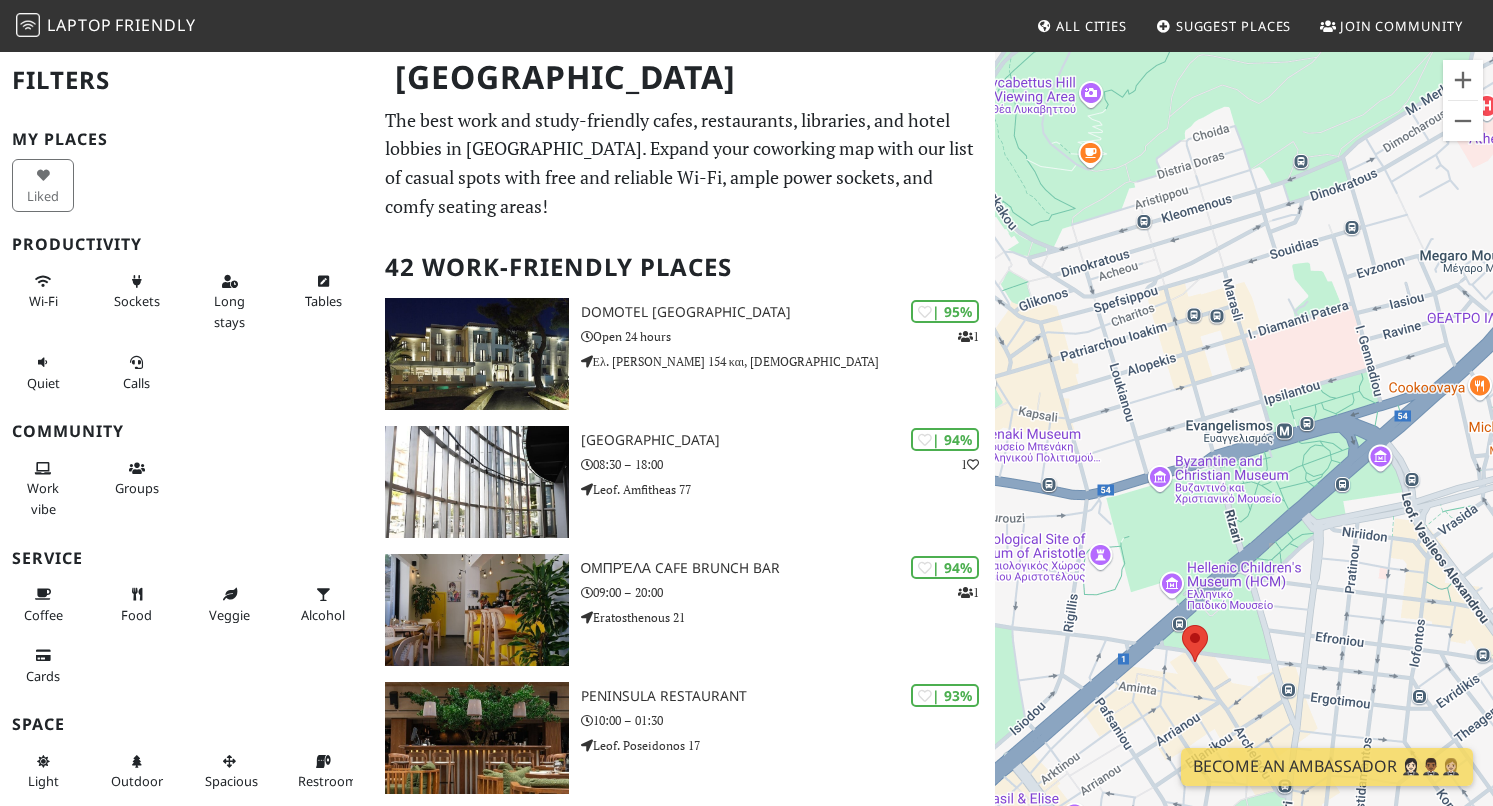 drag, startPoint x: 1332, startPoint y: 605, endPoint x: 1369, endPoint y: 120, distance: 486.4093 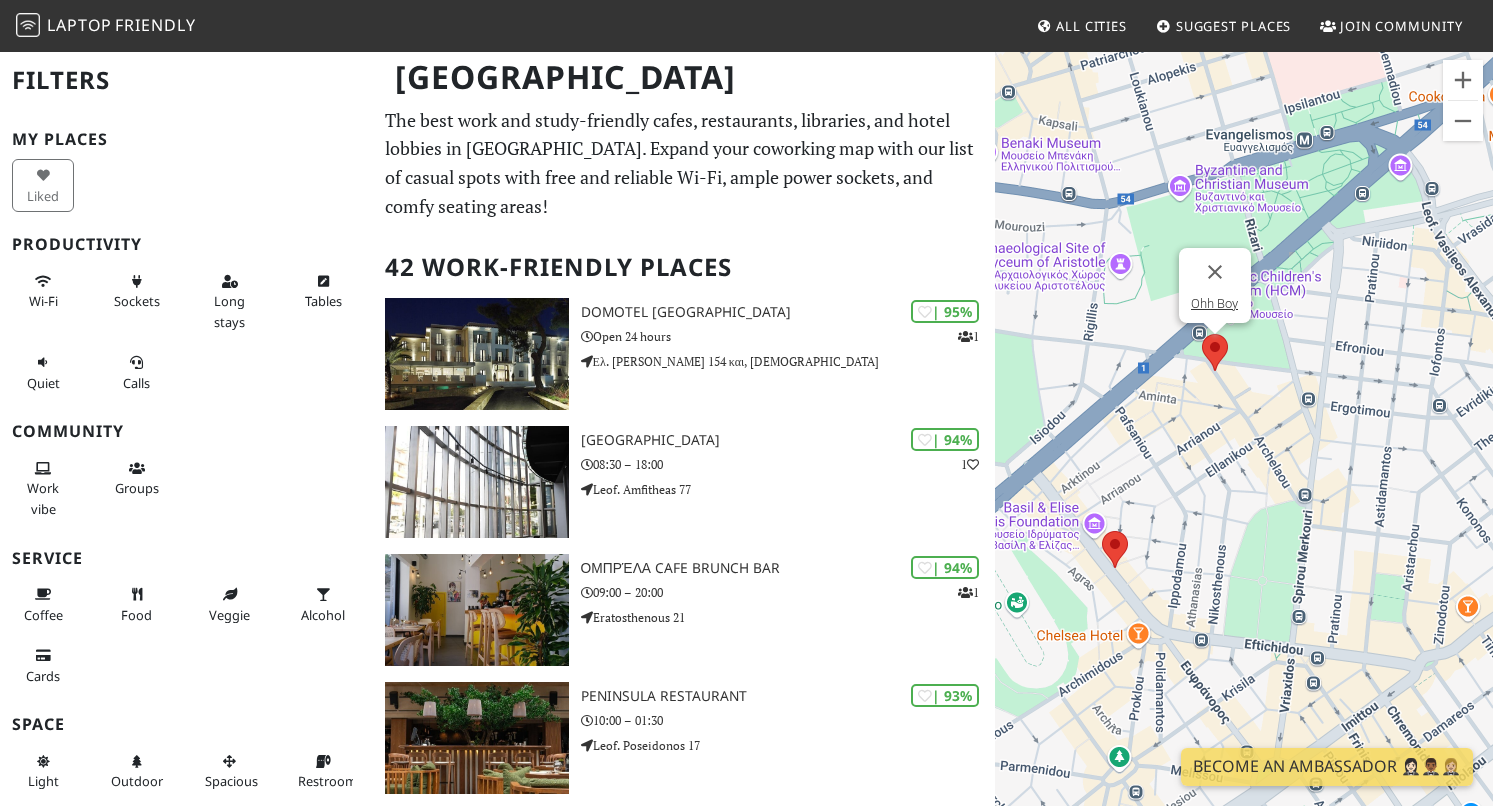 click at bounding box center [1202, 334] 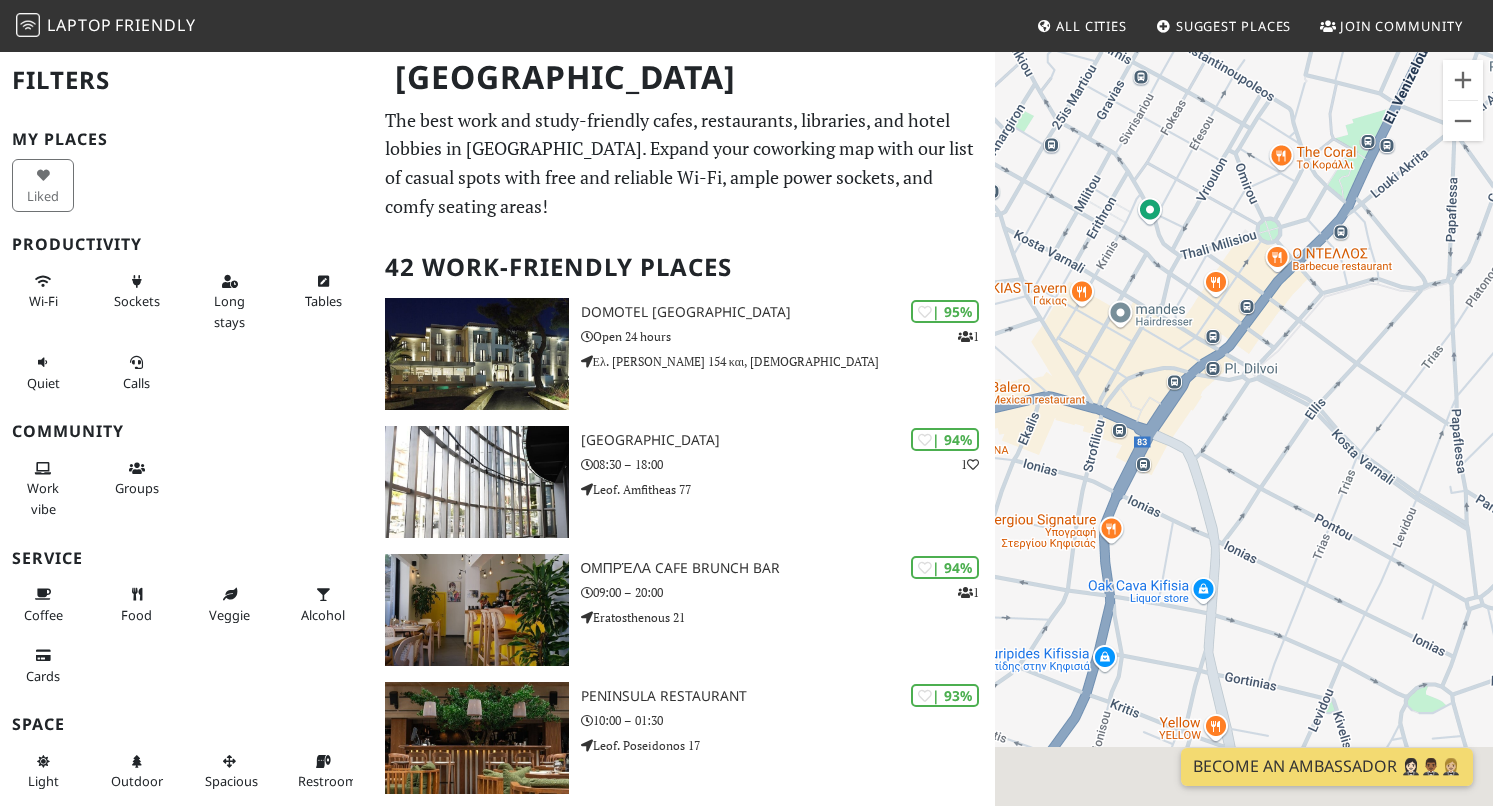 drag, startPoint x: 1235, startPoint y: 577, endPoint x: 1398, endPoint y: 288, distance: 331.79813 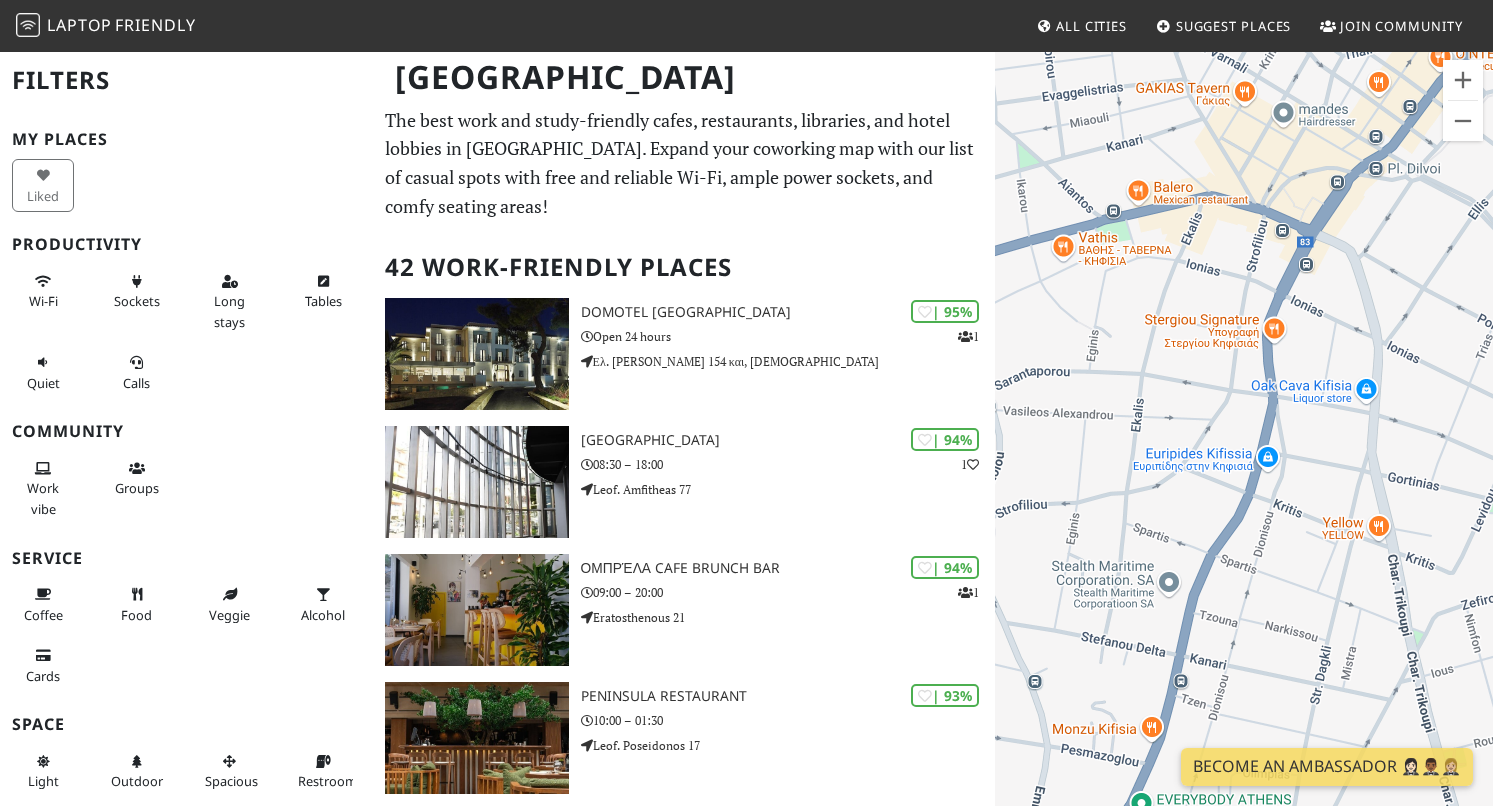 drag, startPoint x: 1280, startPoint y: 492, endPoint x: 1359, endPoint y: 394, distance: 125.87692 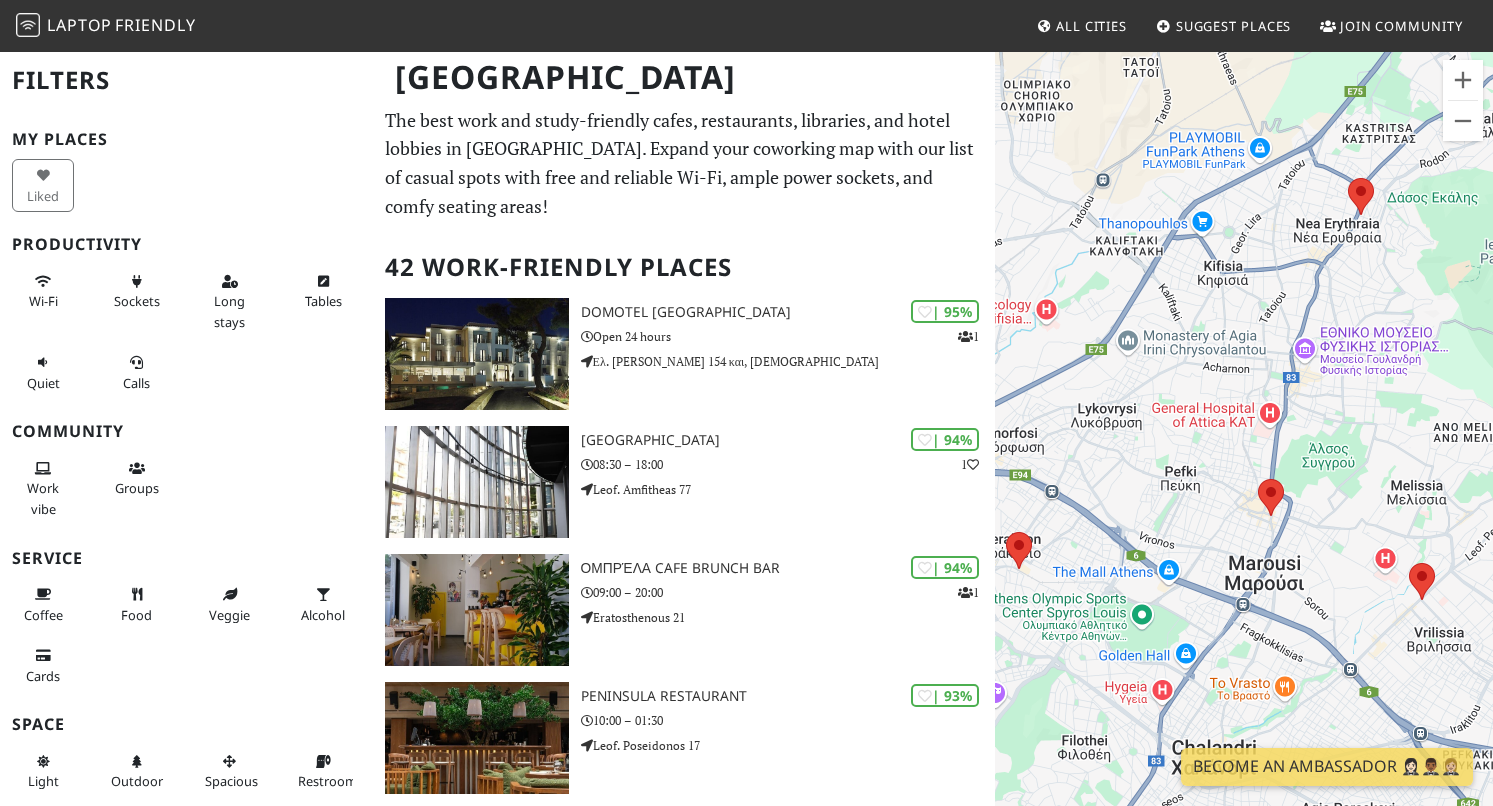 drag, startPoint x: 1393, startPoint y: 606, endPoint x: 1404, endPoint y: 345, distance: 261.2317 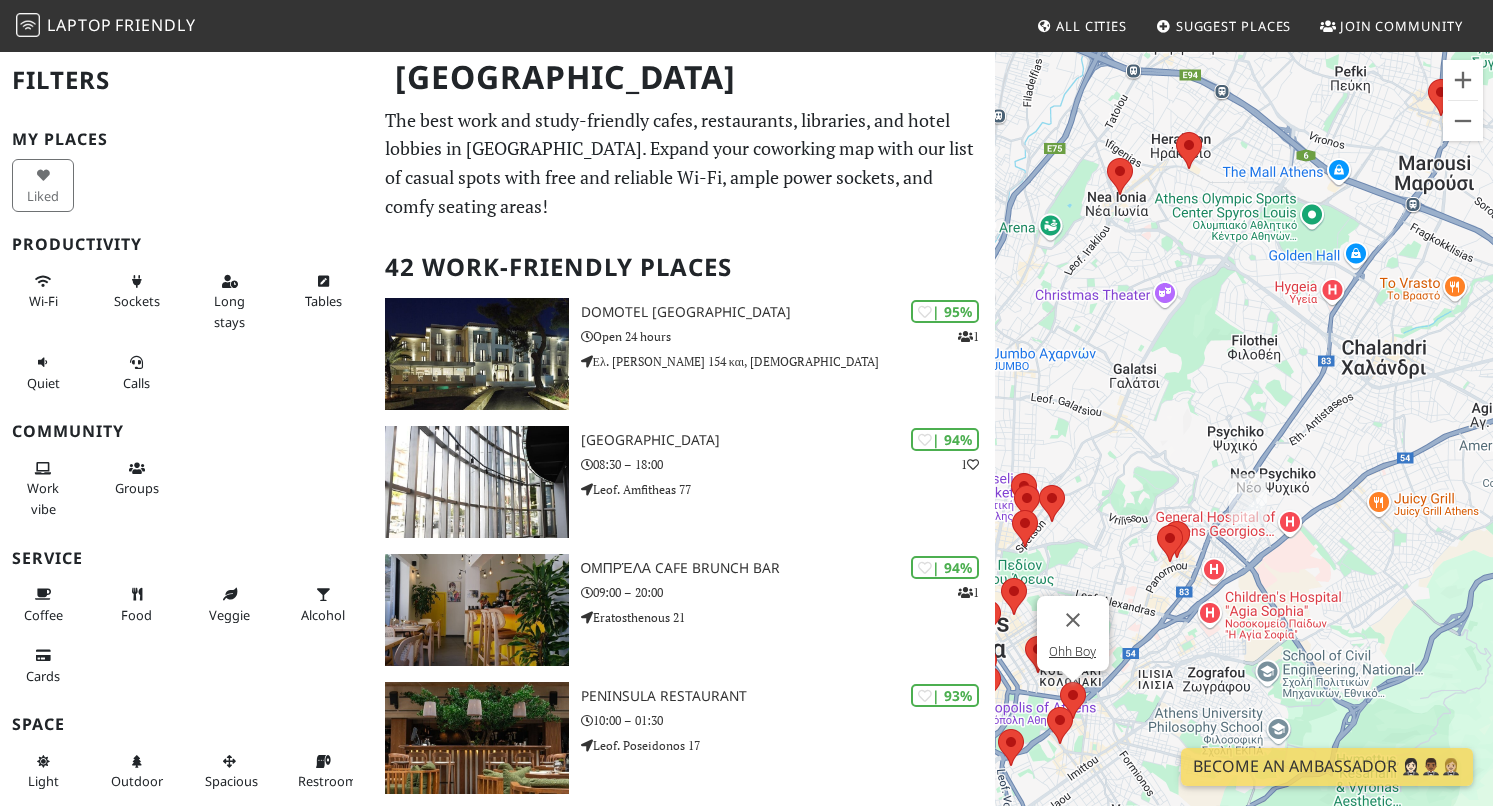 drag, startPoint x: 1332, startPoint y: 562, endPoint x: 1443, endPoint y: 357, distance: 233.12228 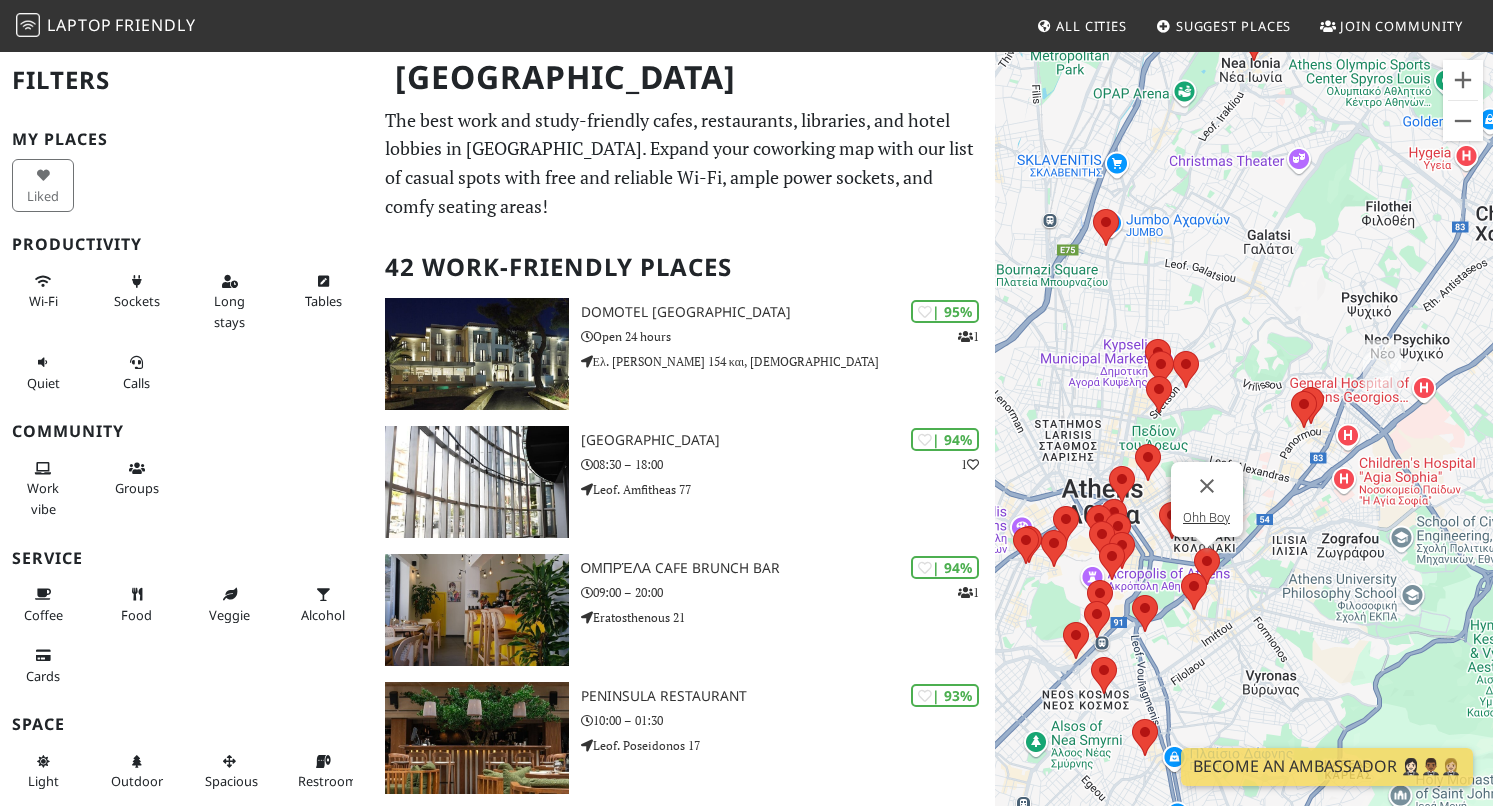 drag, startPoint x: 1179, startPoint y: 588, endPoint x: 1337, endPoint y: 540, distance: 165.13025 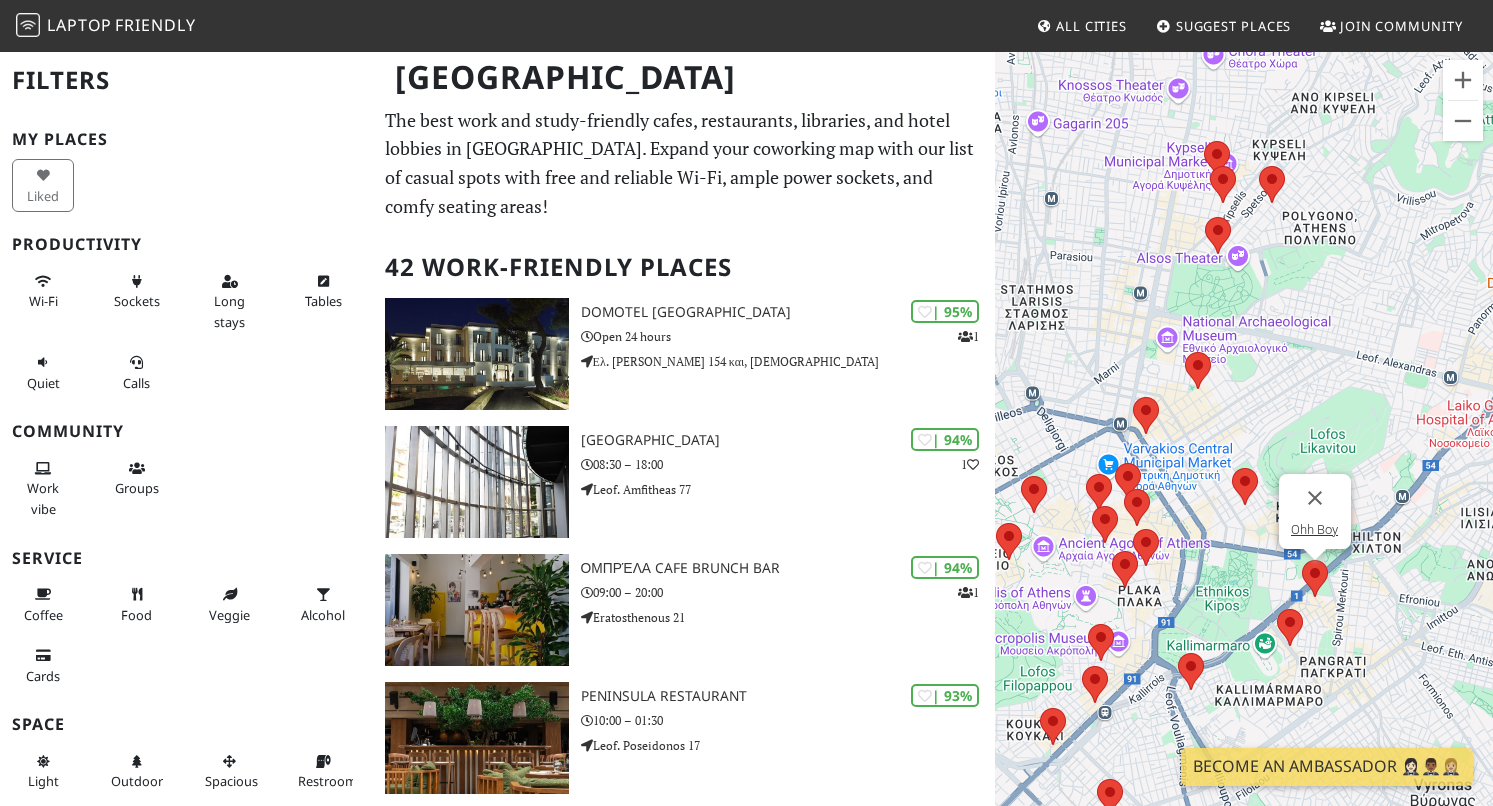 drag, startPoint x: 1257, startPoint y: 669, endPoint x: 1387, endPoint y: 654, distance: 130.86252 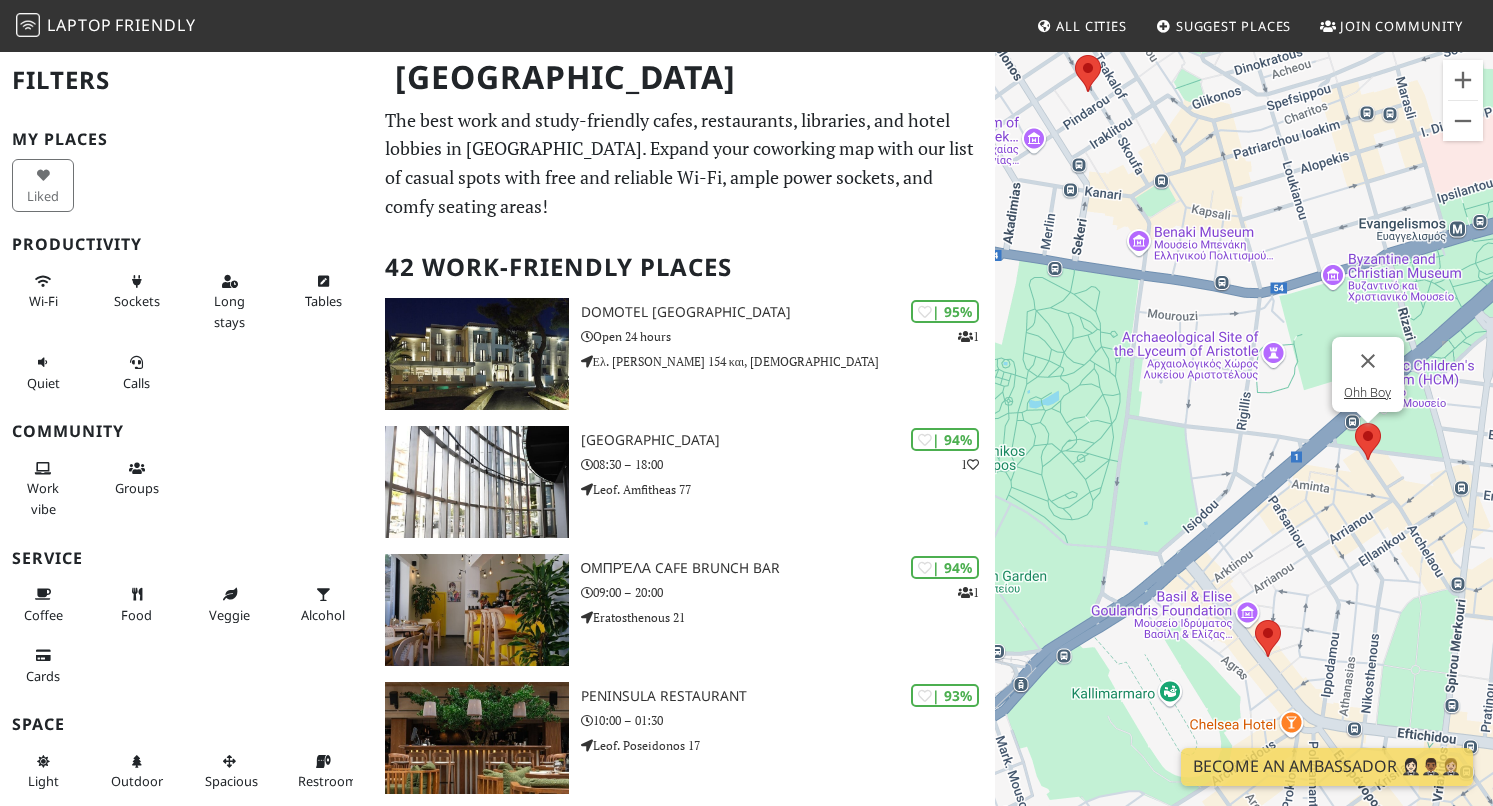 drag, startPoint x: 1167, startPoint y: 558, endPoint x: 1512, endPoint y: 616, distance: 349.8414 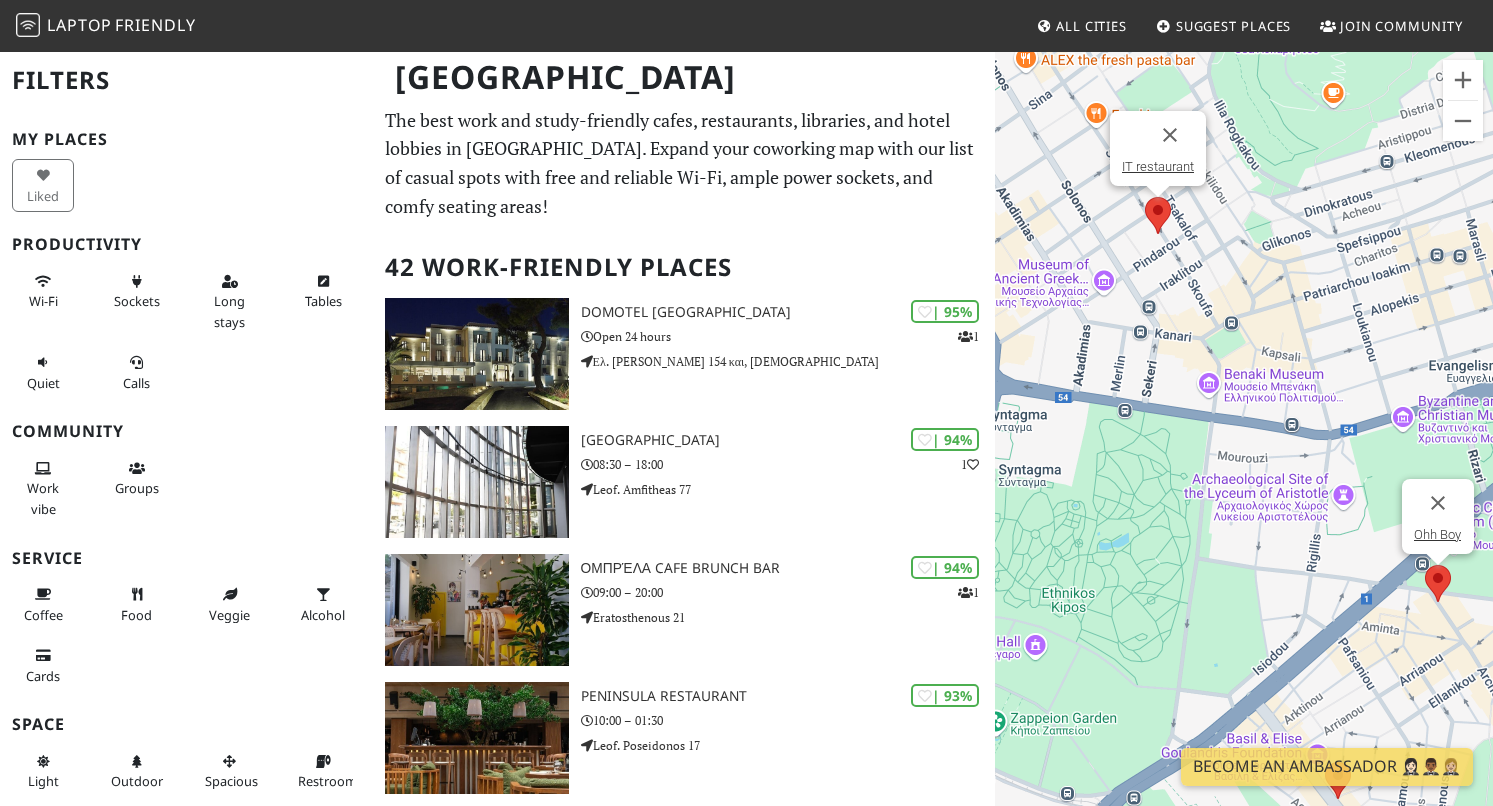 click at bounding box center [1145, 197] 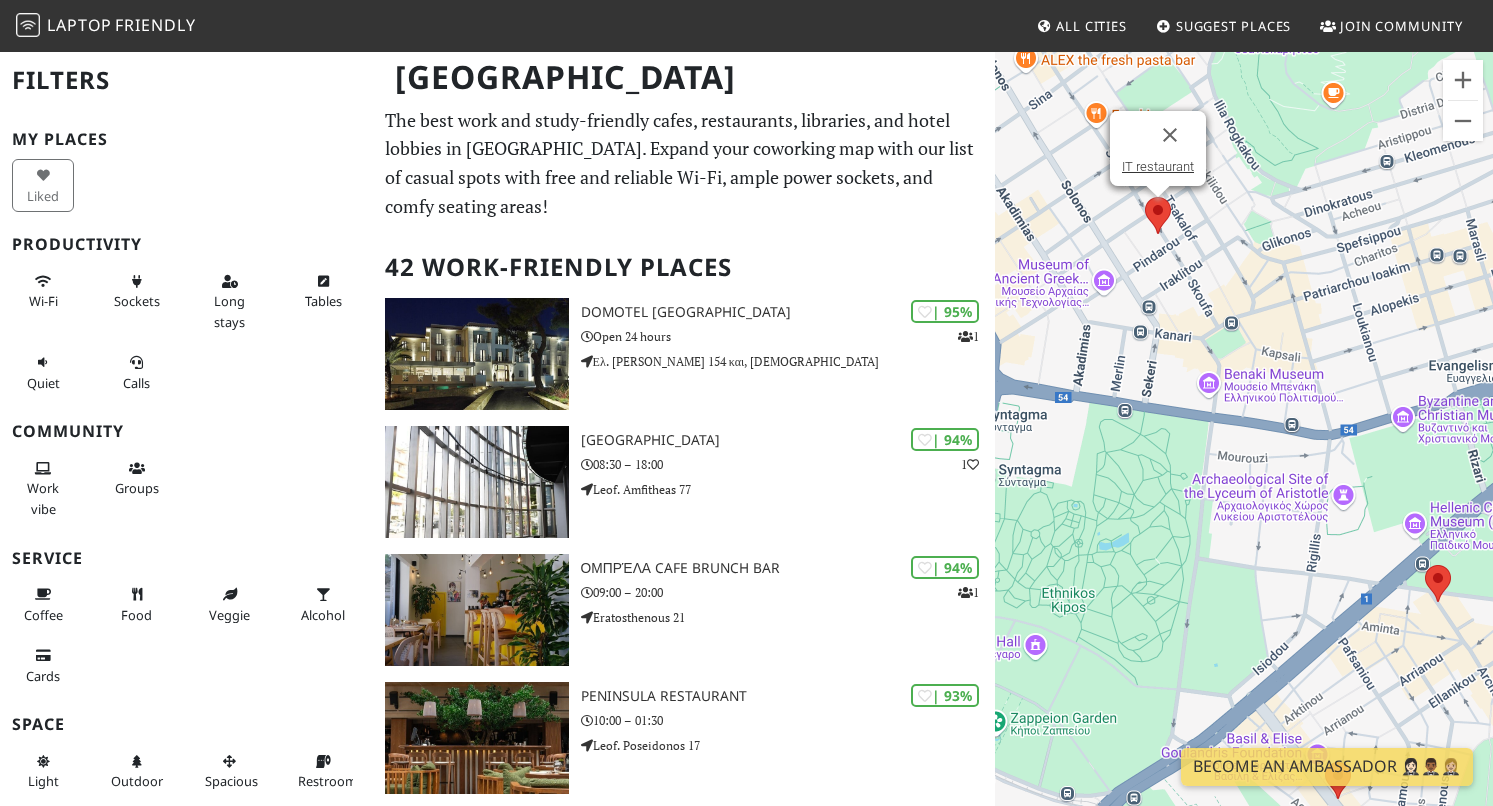click at bounding box center [1145, 197] 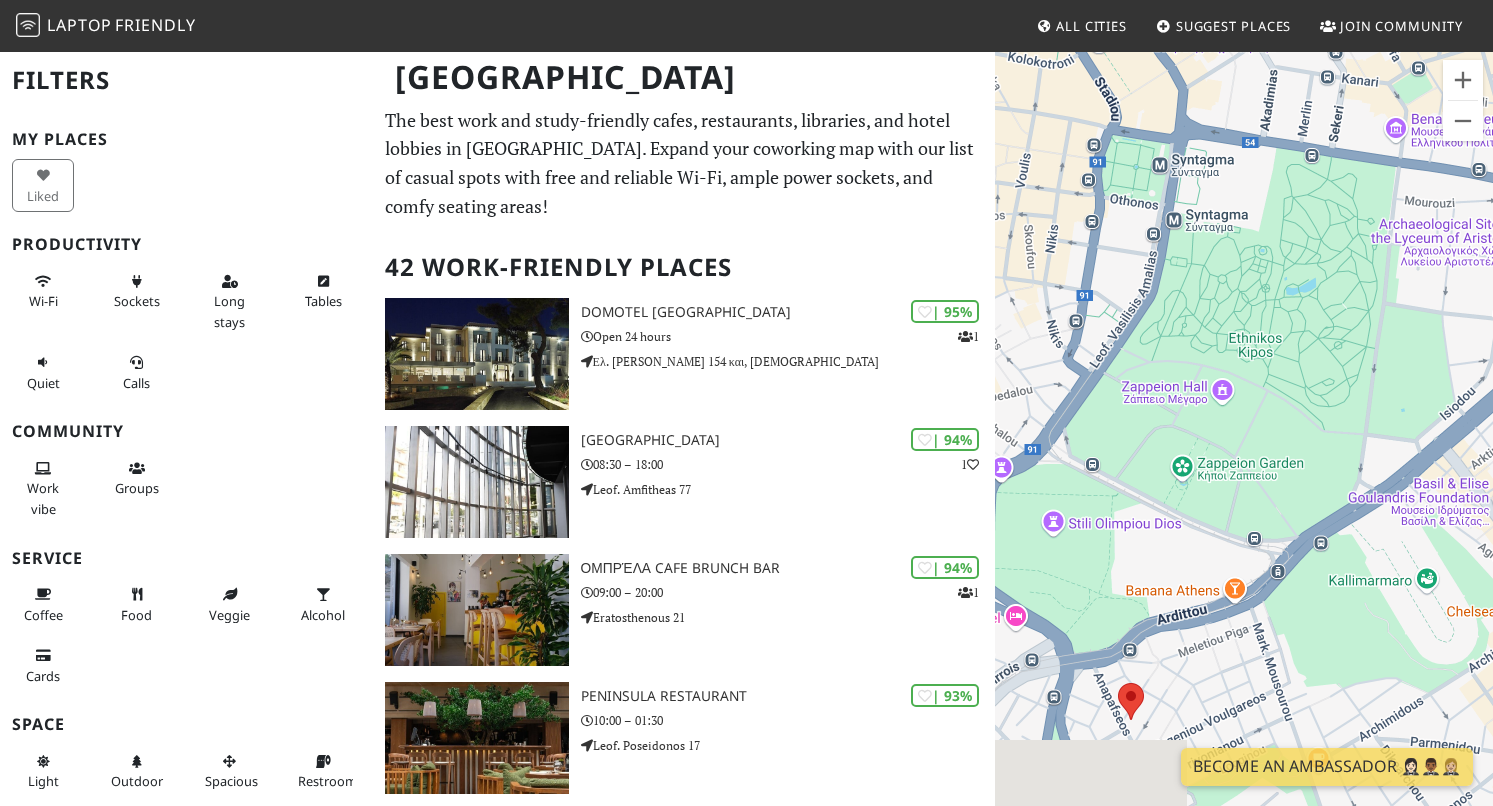 drag, startPoint x: 1117, startPoint y: 518, endPoint x: 1378, endPoint y: 237, distance: 383.51273 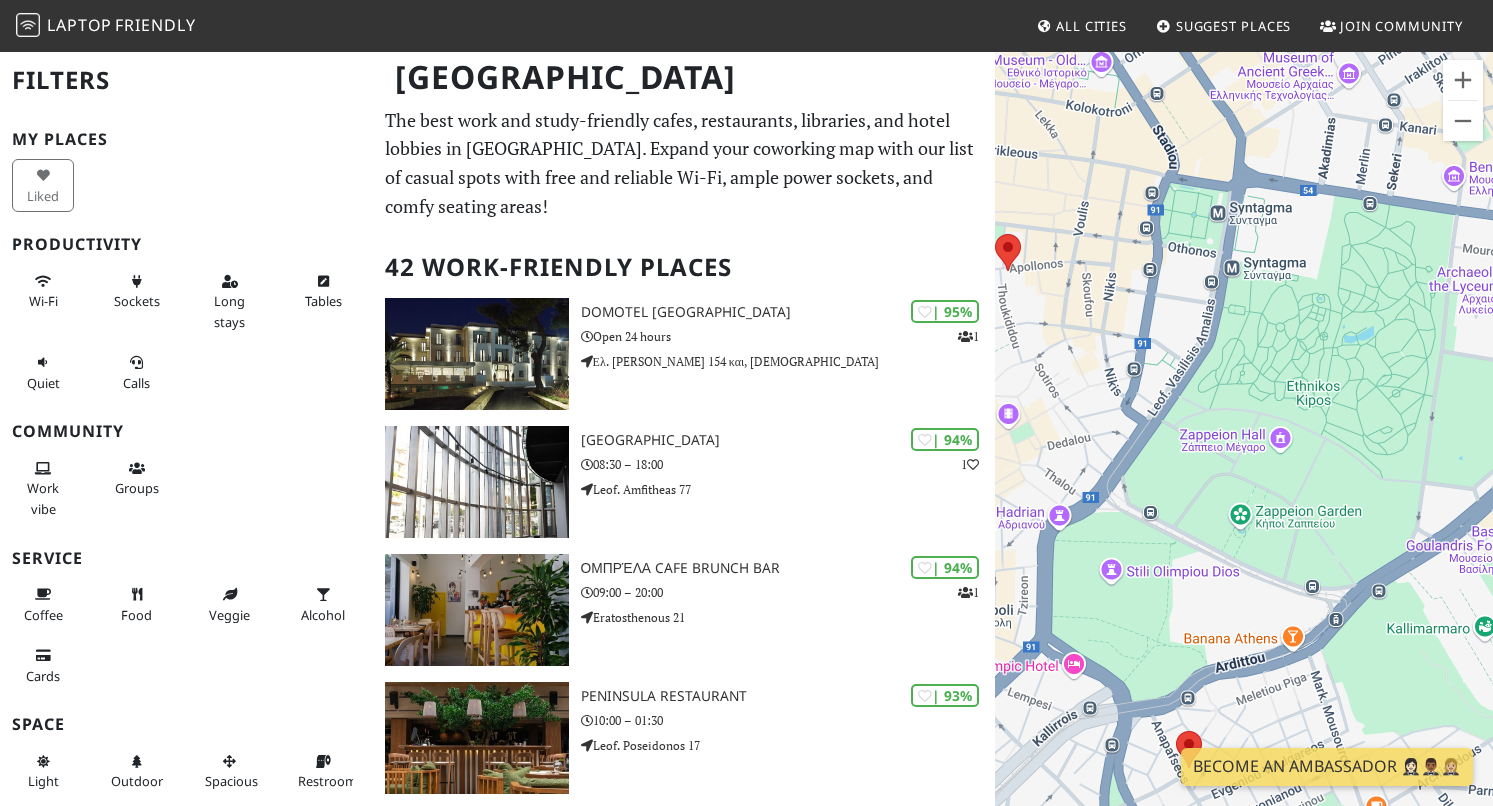 drag, startPoint x: 1373, startPoint y: 617, endPoint x: 1252, endPoint y: 745, distance: 176.13914 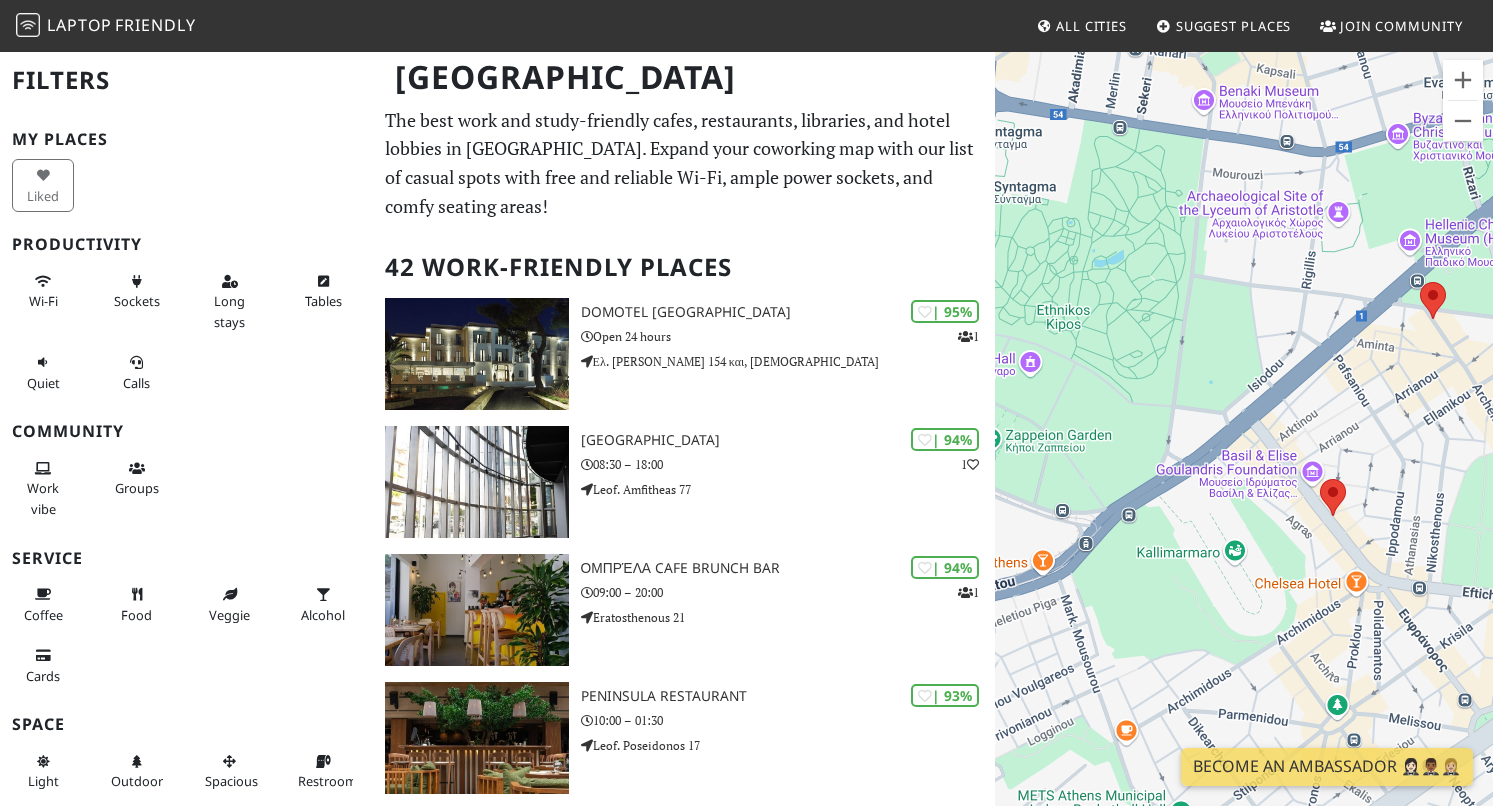 drag, startPoint x: 1344, startPoint y: 699, endPoint x: 1217, endPoint y: 485, distance: 248.84734 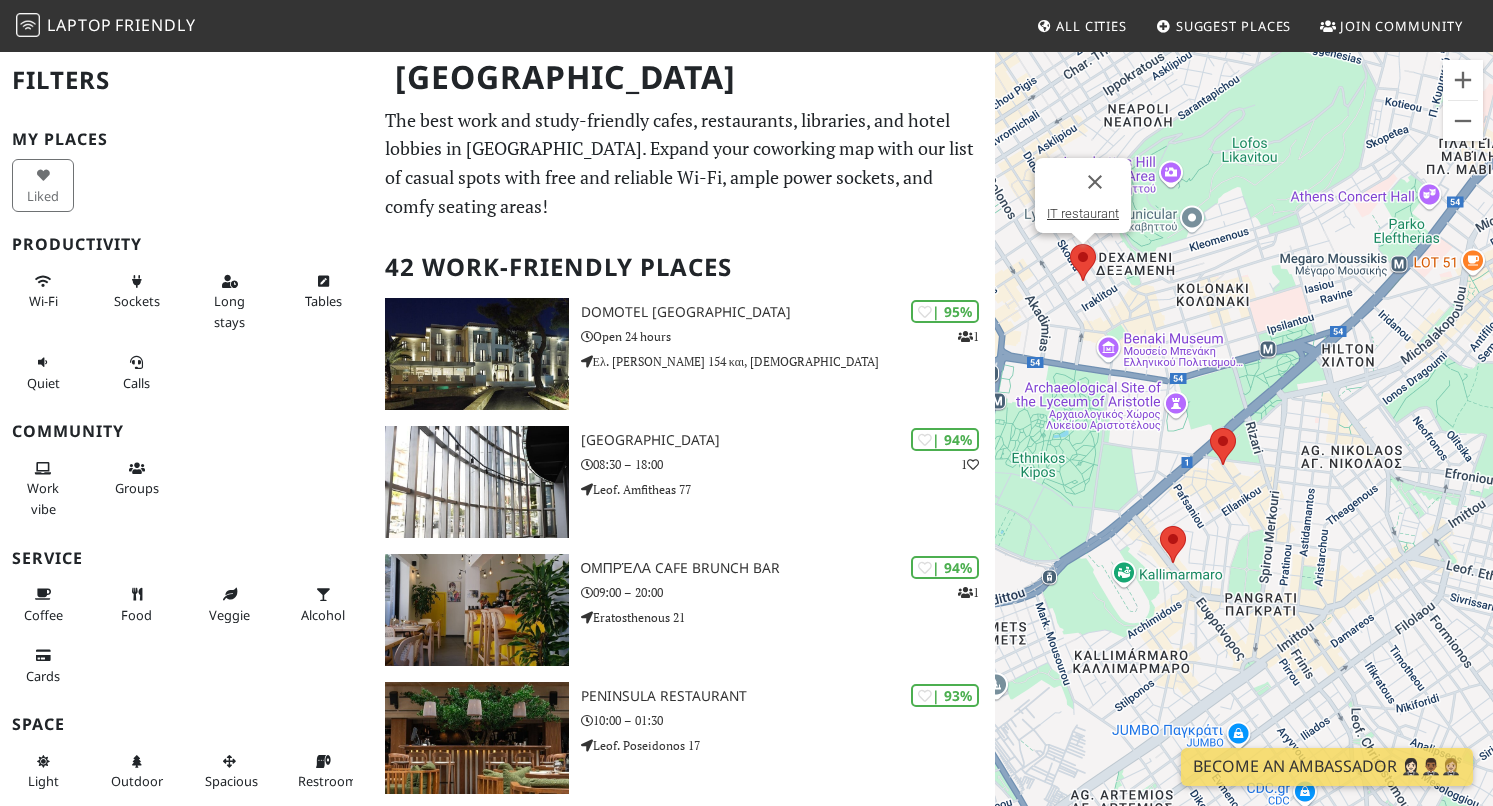 drag, startPoint x: 1278, startPoint y: 591, endPoint x: 1186, endPoint y: 705, distance: 146.49232 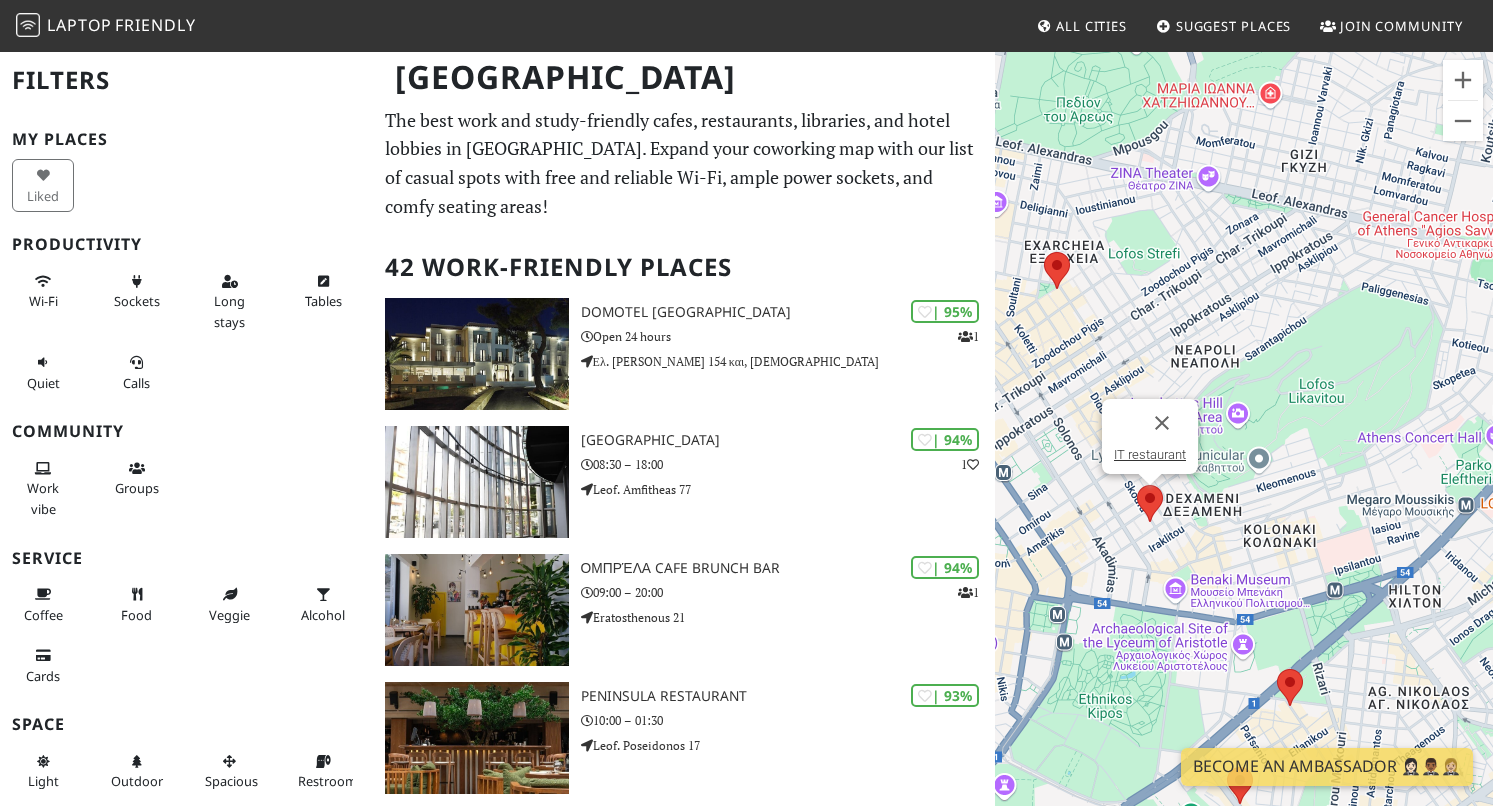 drag, startPoint x: 1267, startPoint y: 434, endPoint x: 1365, endPoint y: 620, distance: 210.23796 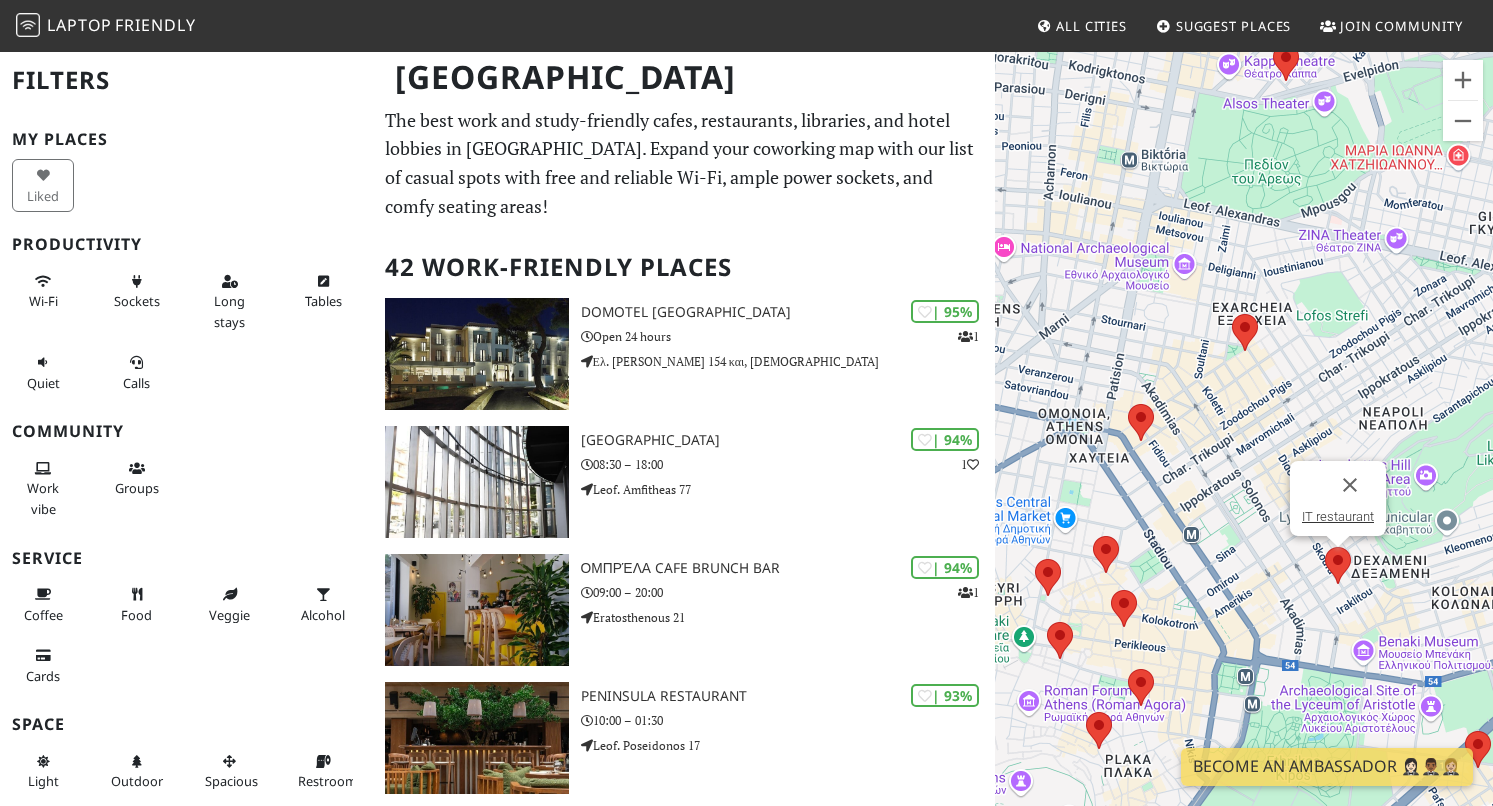 drag, startPoint x: 1167, startPoint y: 704, endPoint x: 1151, endPoint y: 430, distance: 274.46677 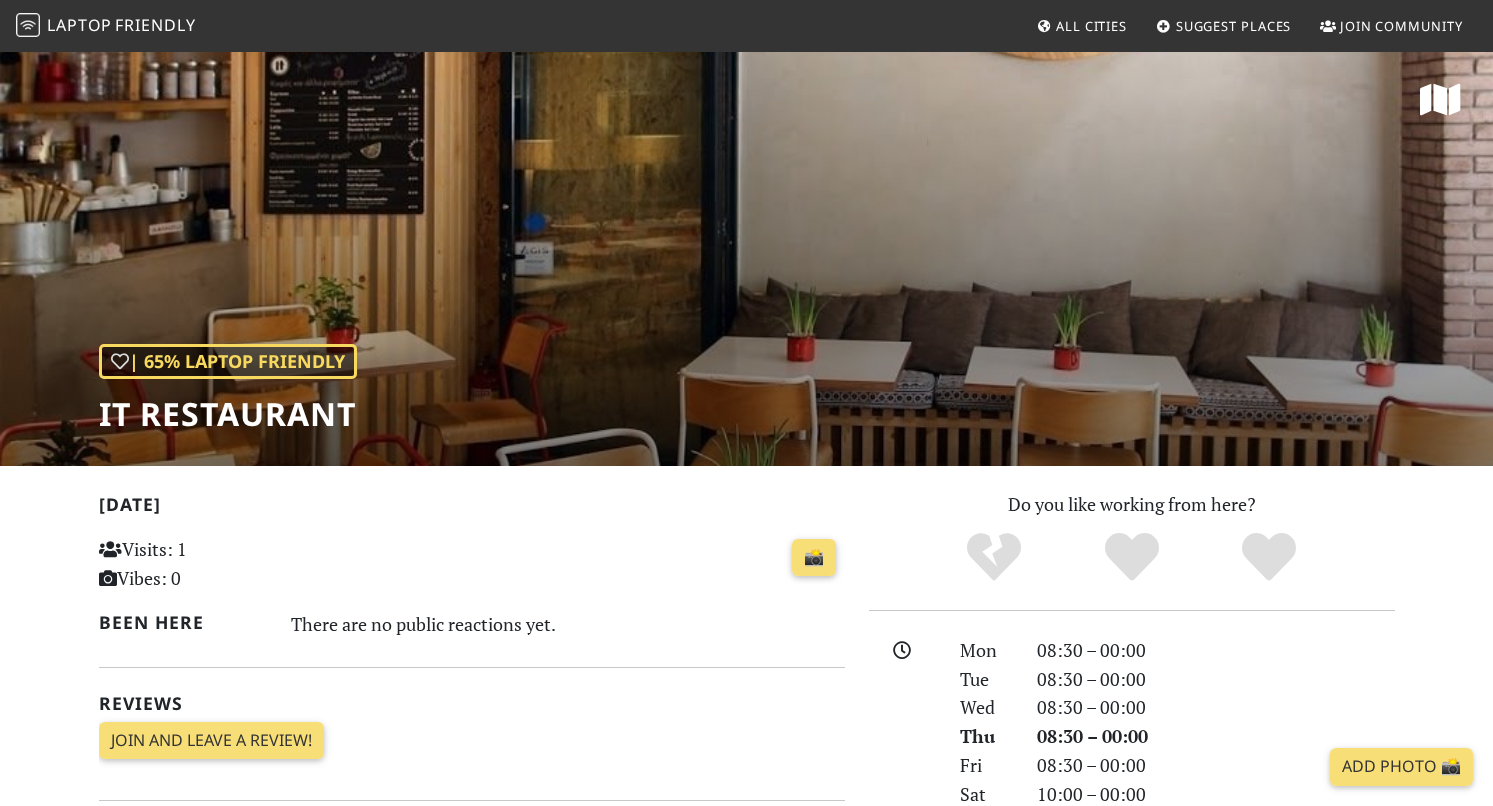 scroll, scrollTop: 0, scrollLeft: 0, axis: both 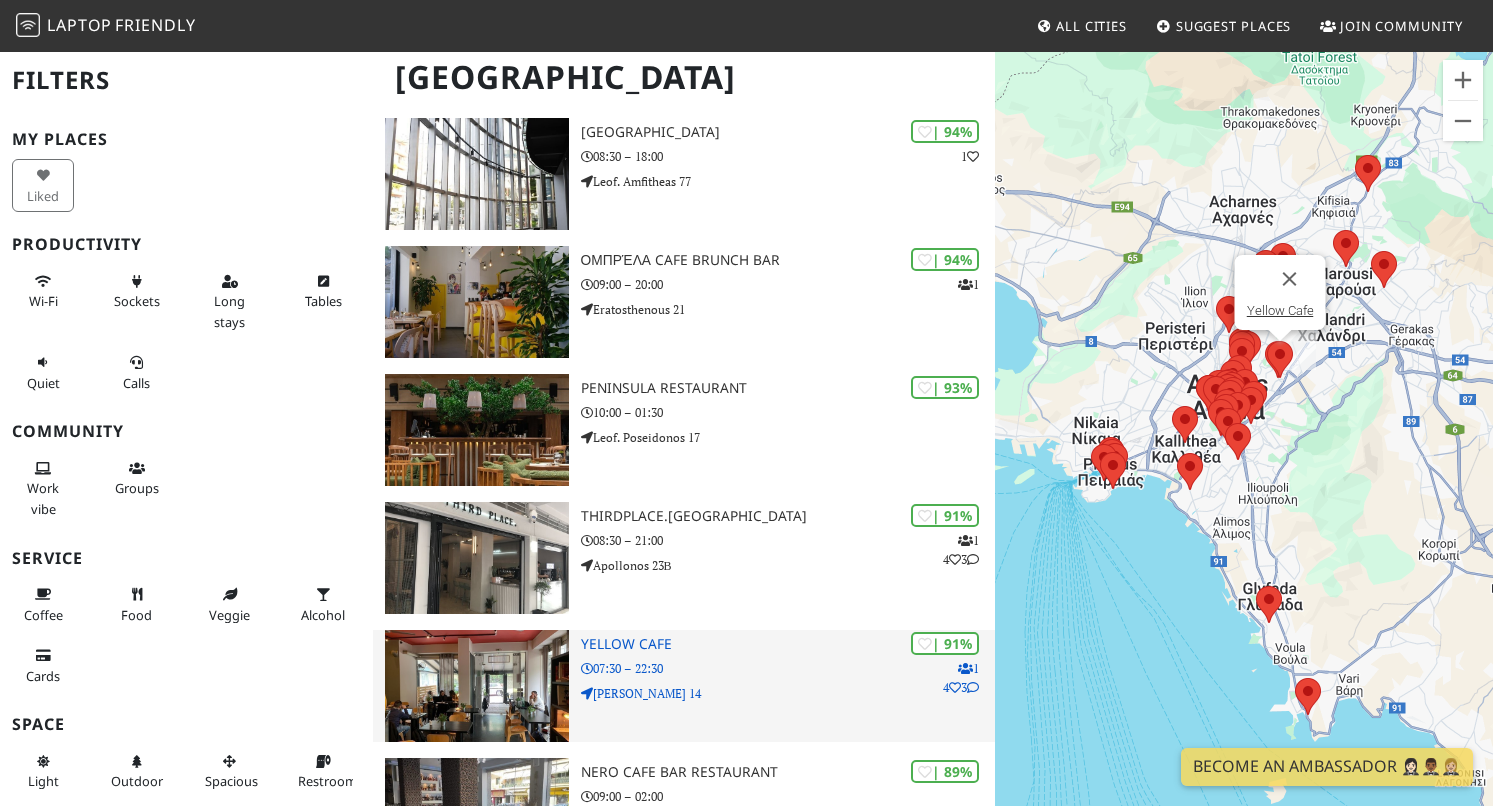 click at bounding box center [476, 686] 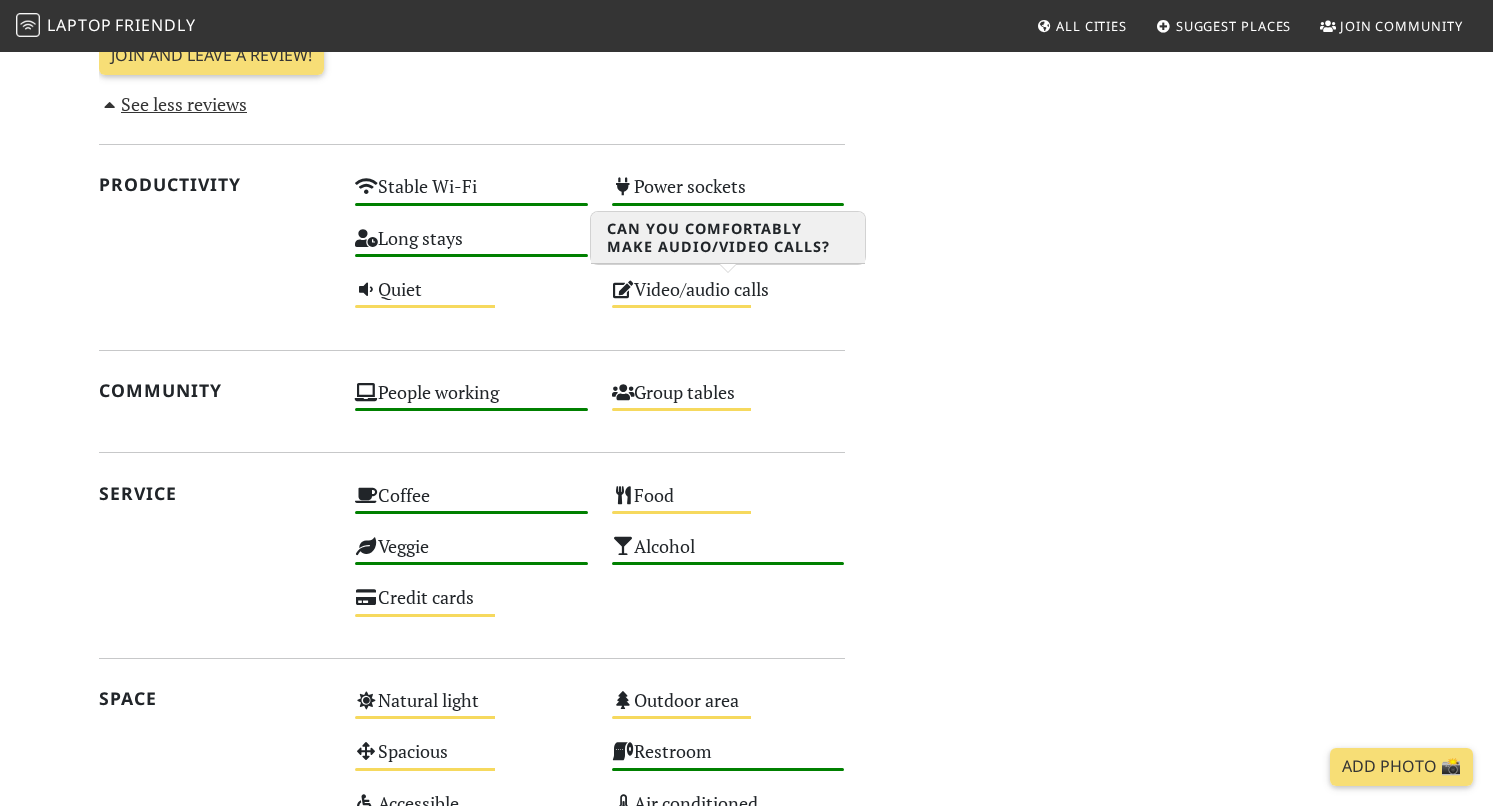 scroll, scrollTop: 1658, scrollLeft: 0, axis: vertical 